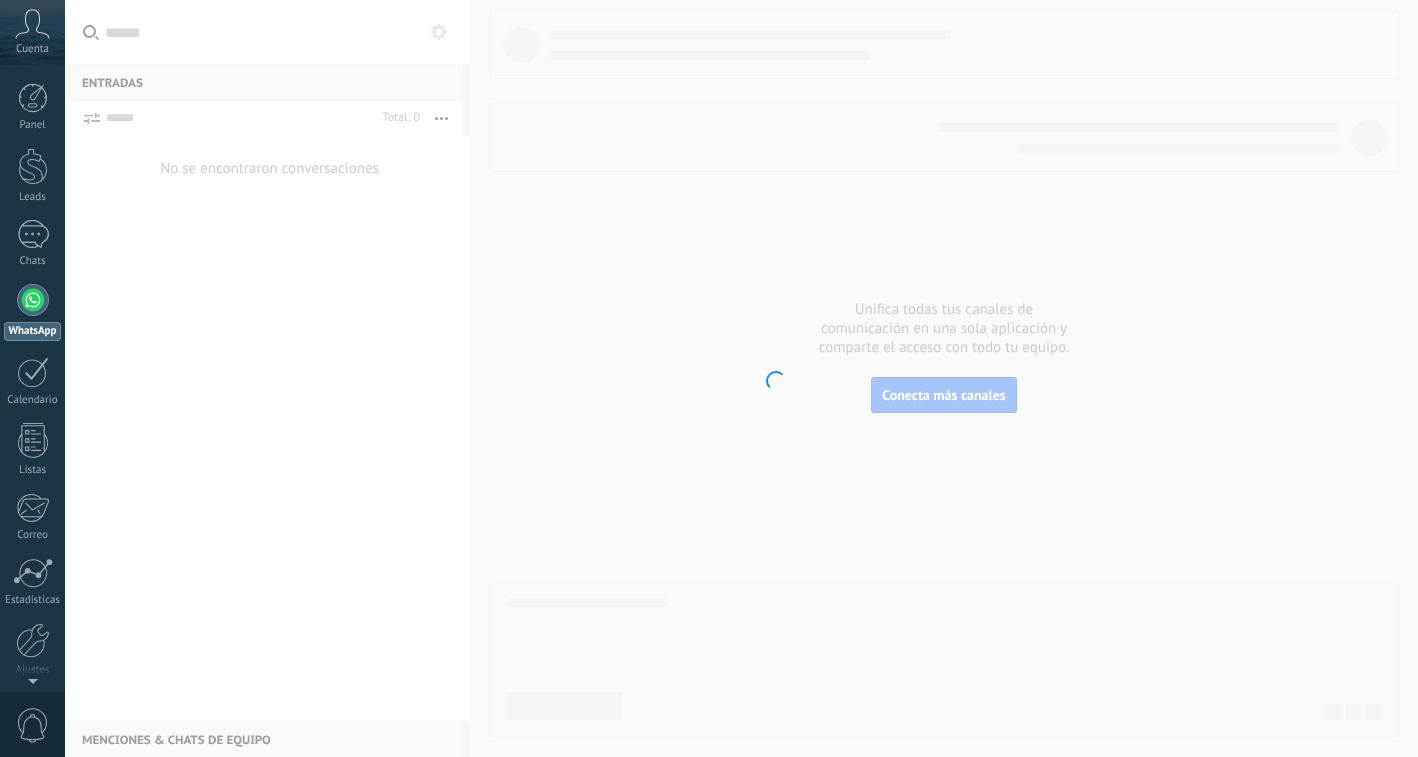 scroll, scrollTop: 0, scrollLeft: 0, axis: both 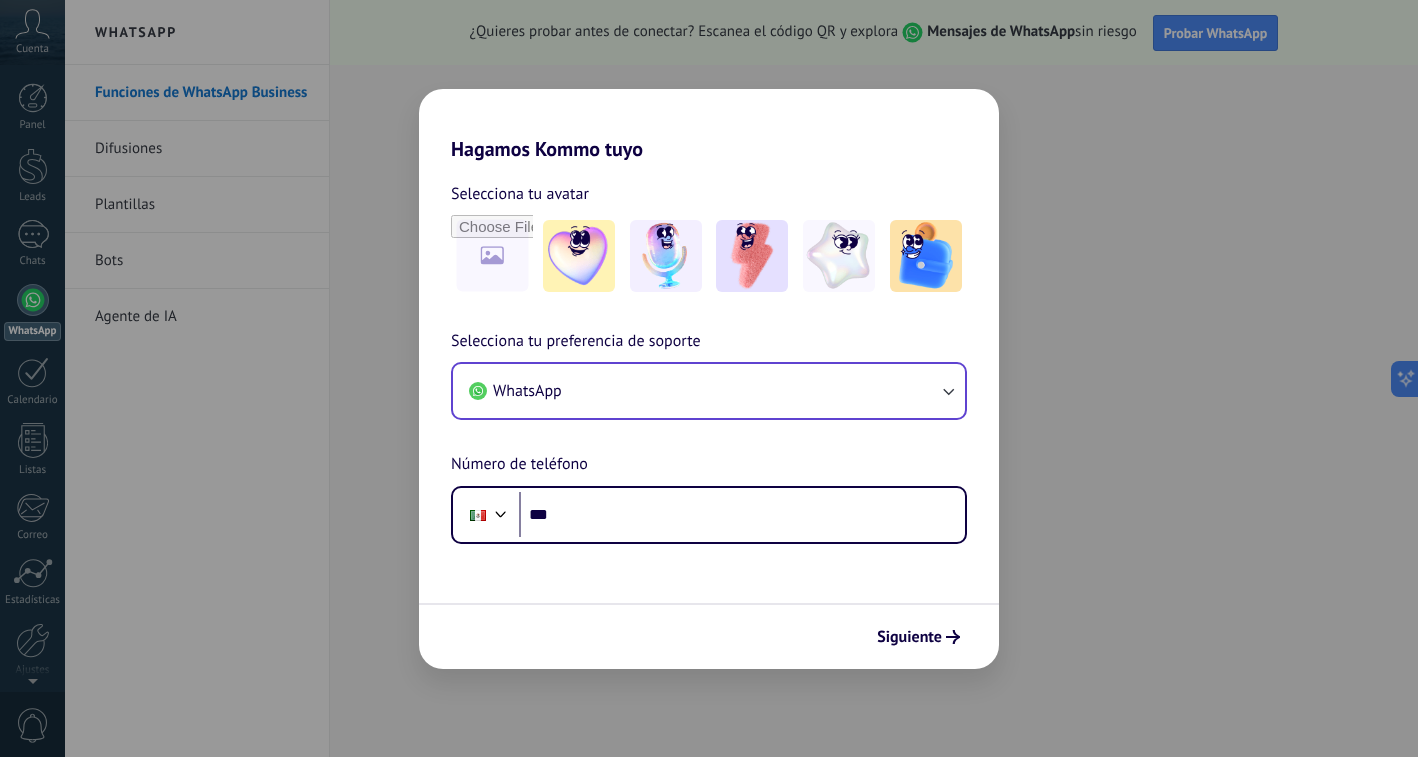 click on "WhatsApp" at bounding box center [709, 391] 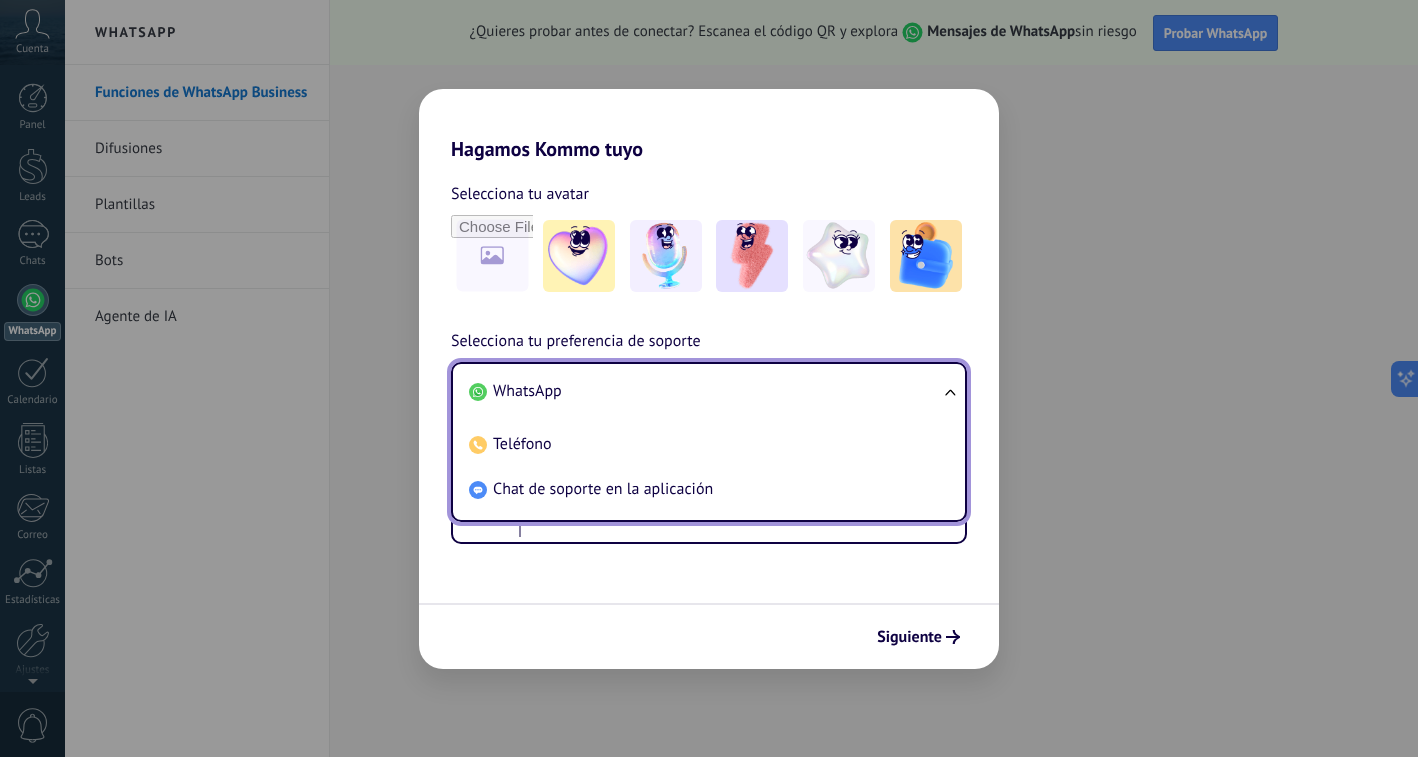 click on "WhatsApp" at bounding box center (705, 391) 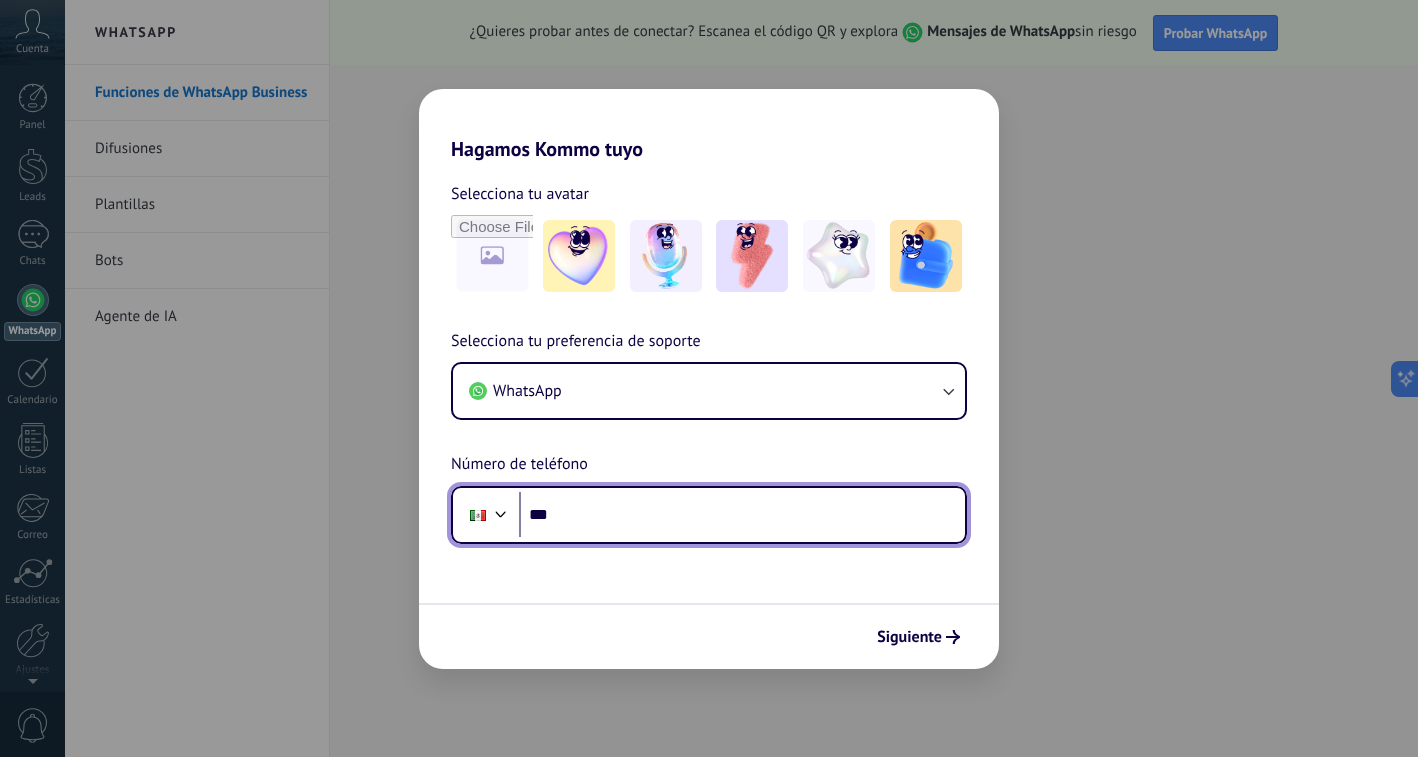 click on "***" at bounding box center (742, 515) 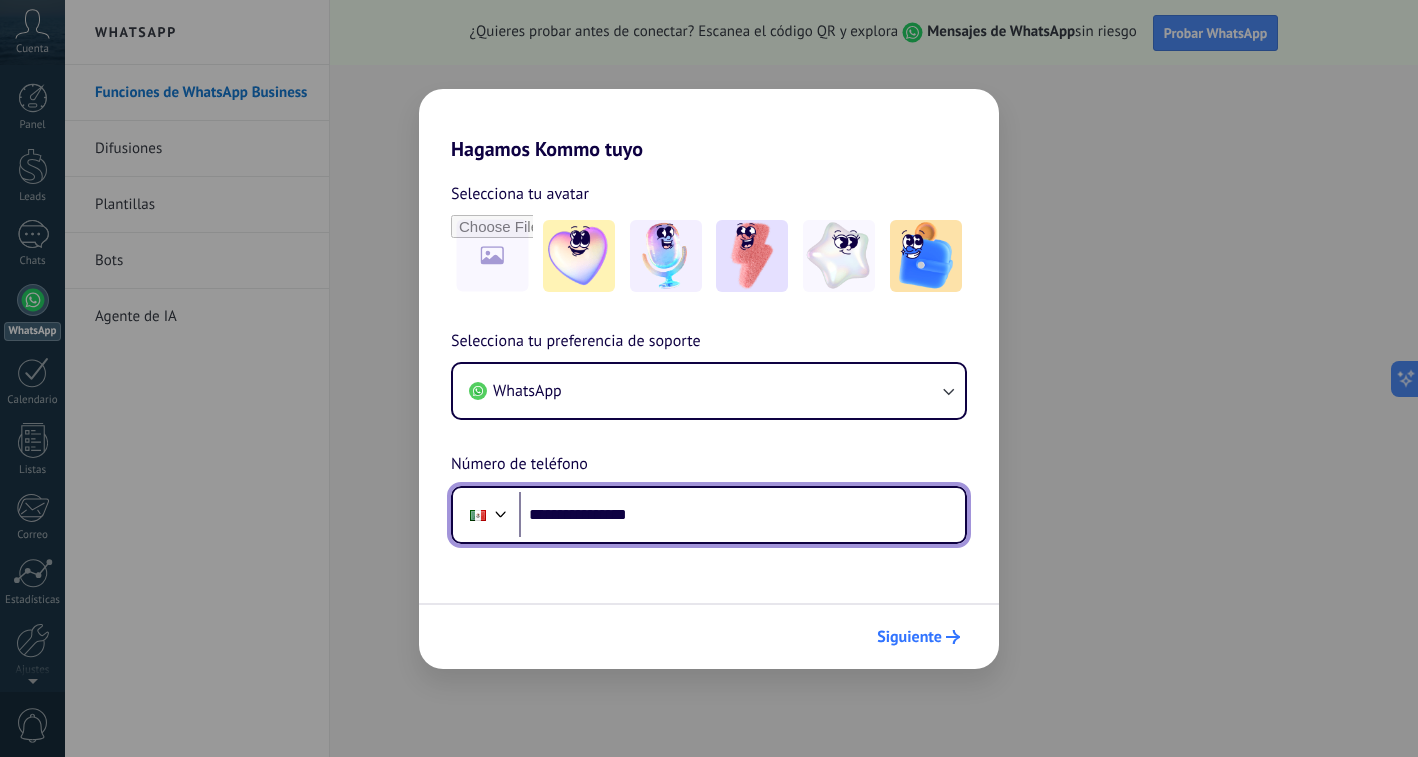 type on "**********" 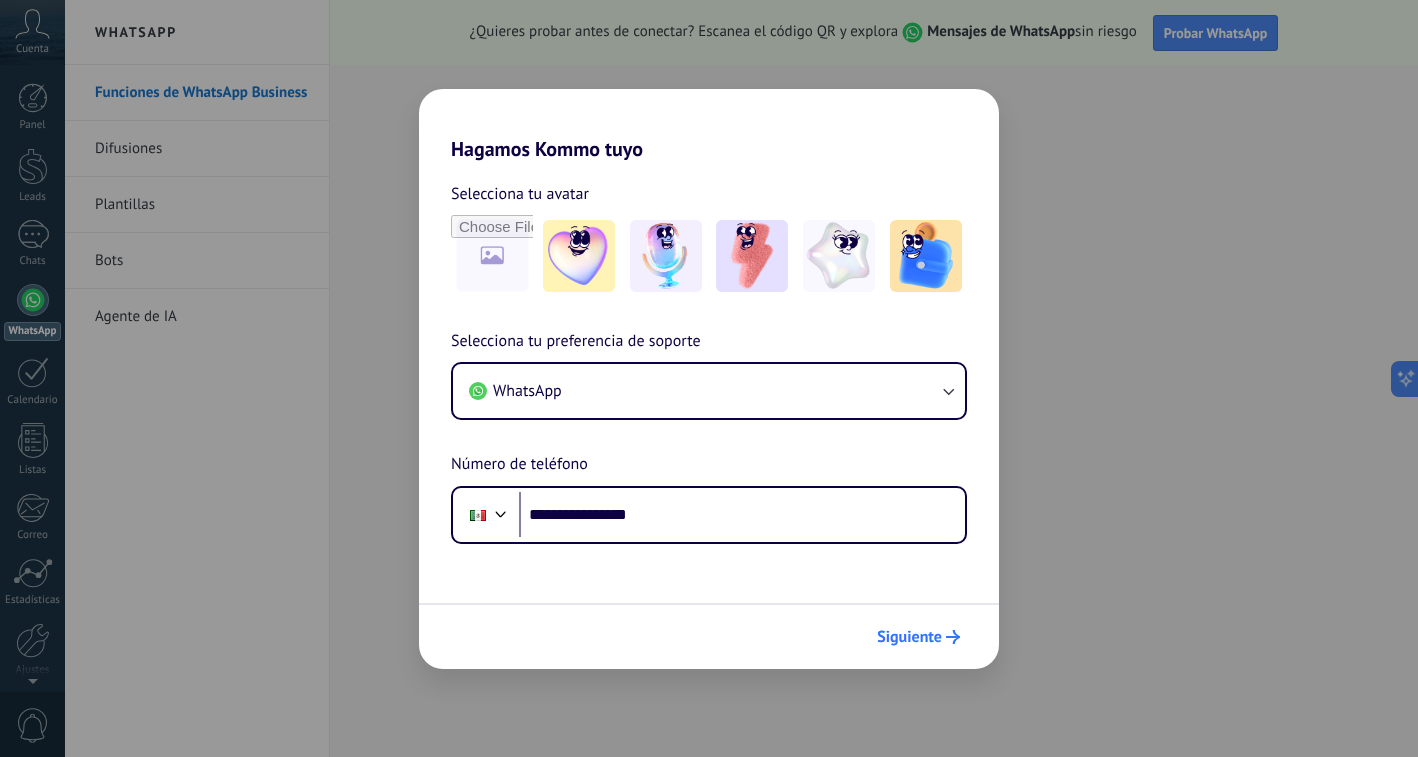 click 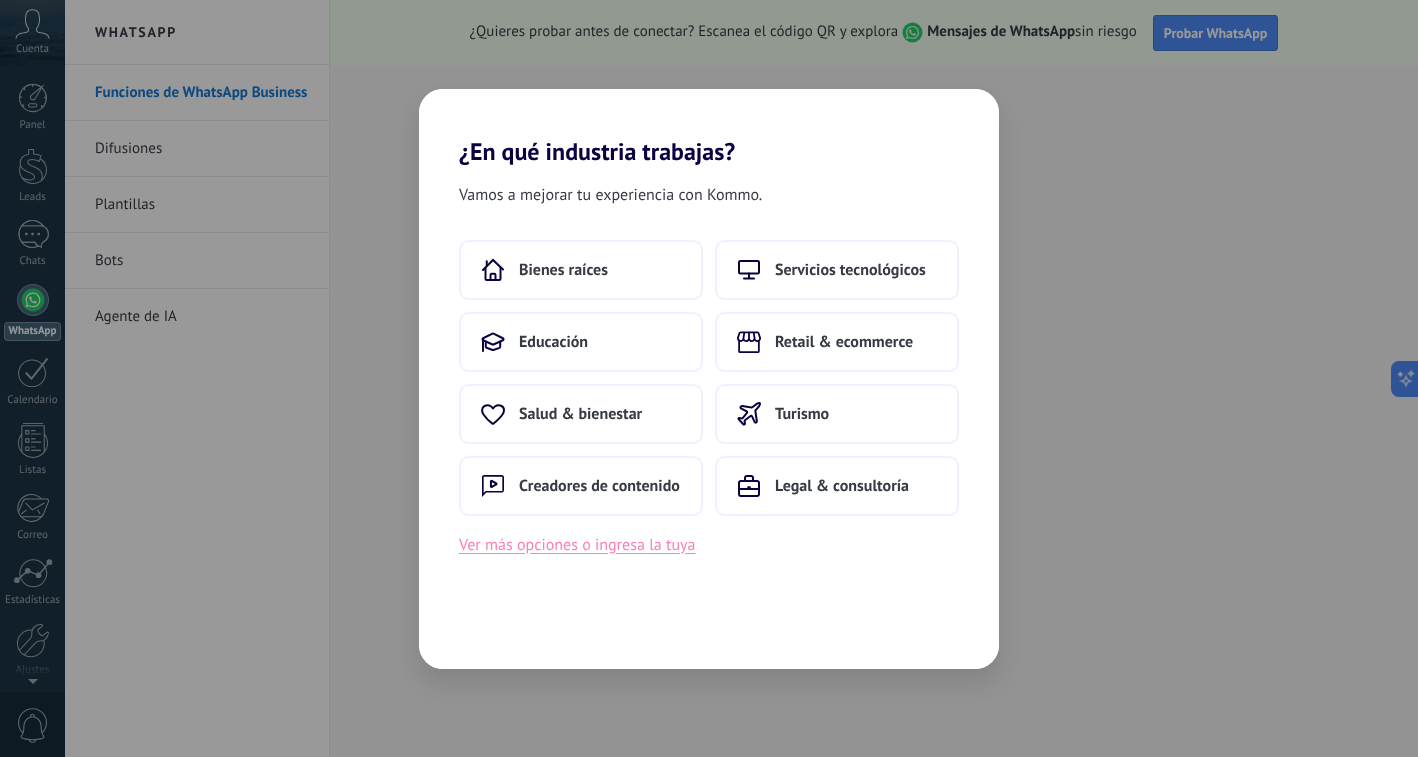 click on "Ver más opciones o ingresa la tuya" at bounding box center (577, 545) 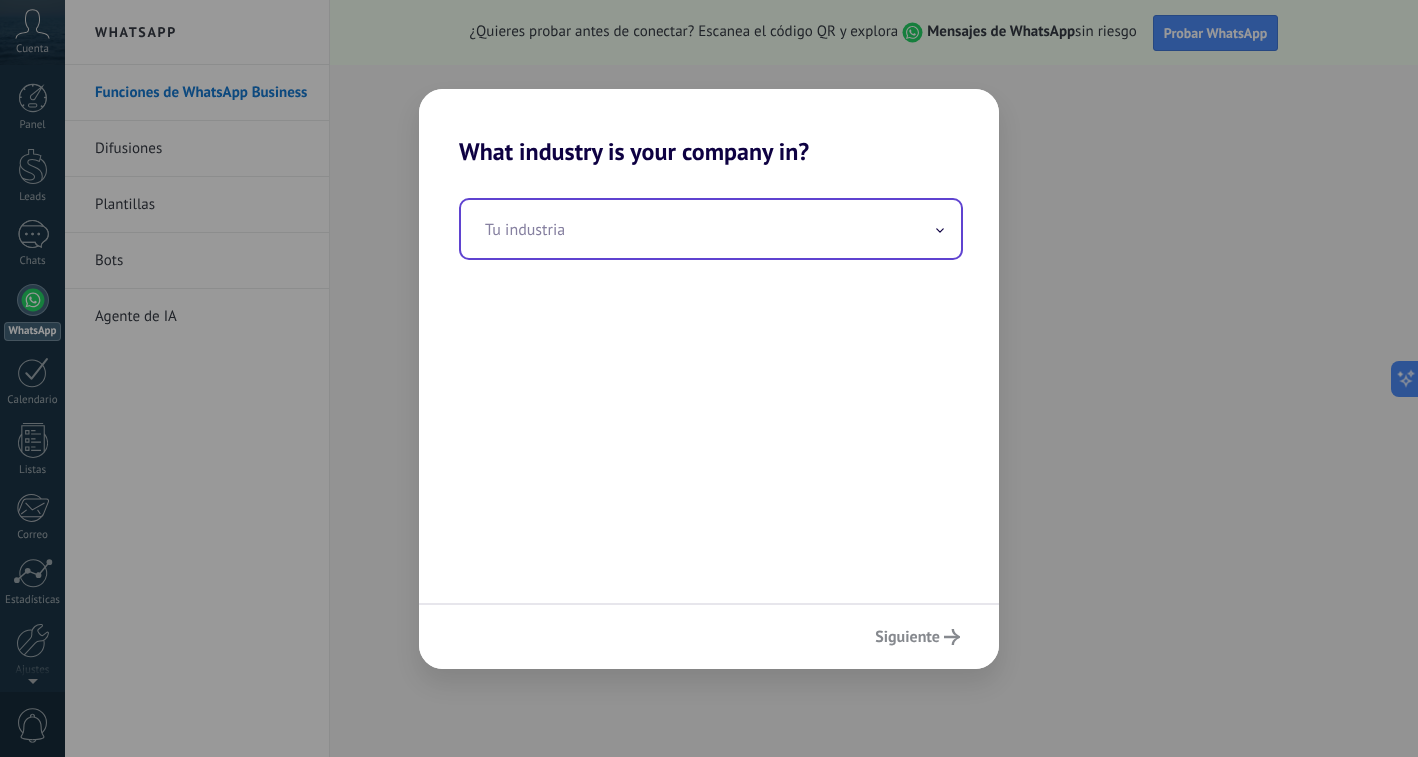 click at bounding box center [711, 229] 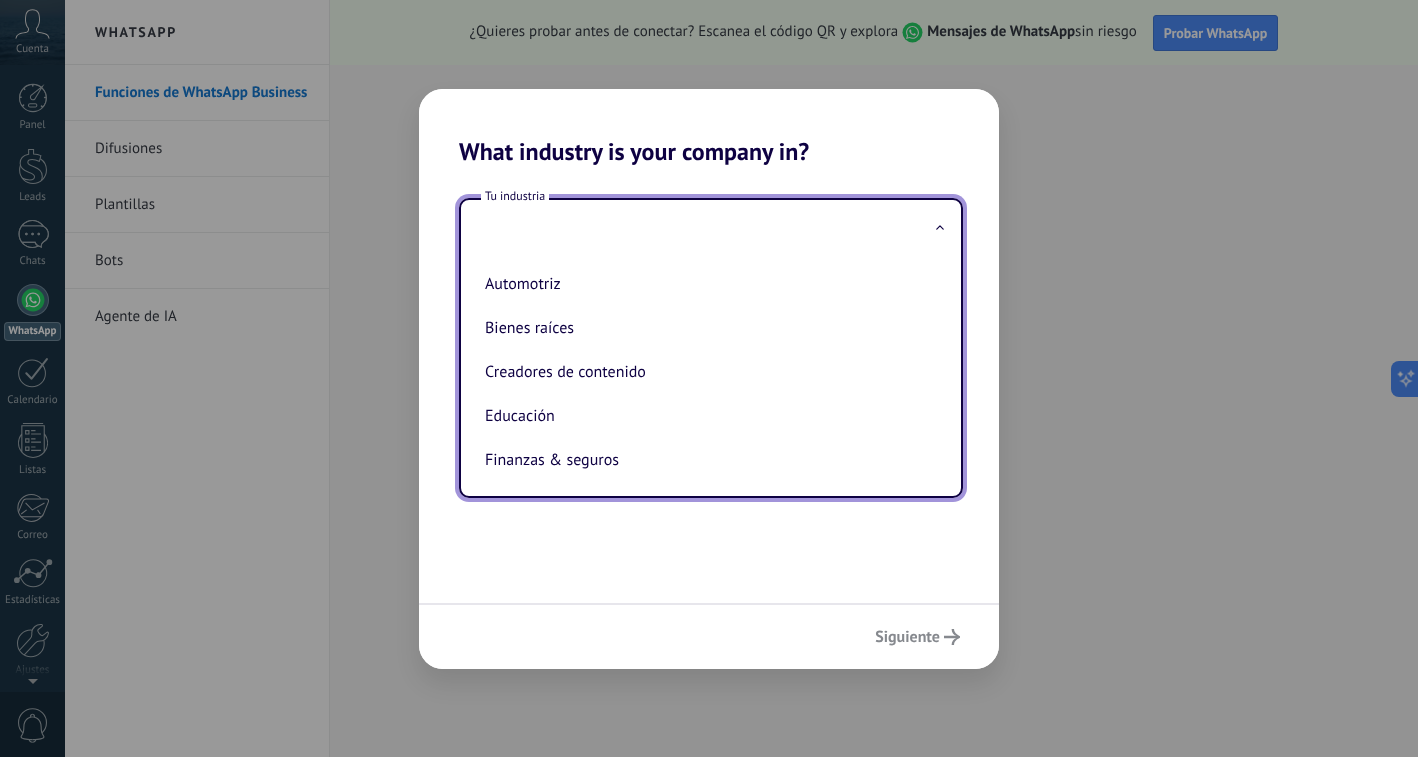 scroll, scrollTop: 0, scrollLeft: 0, axis: both 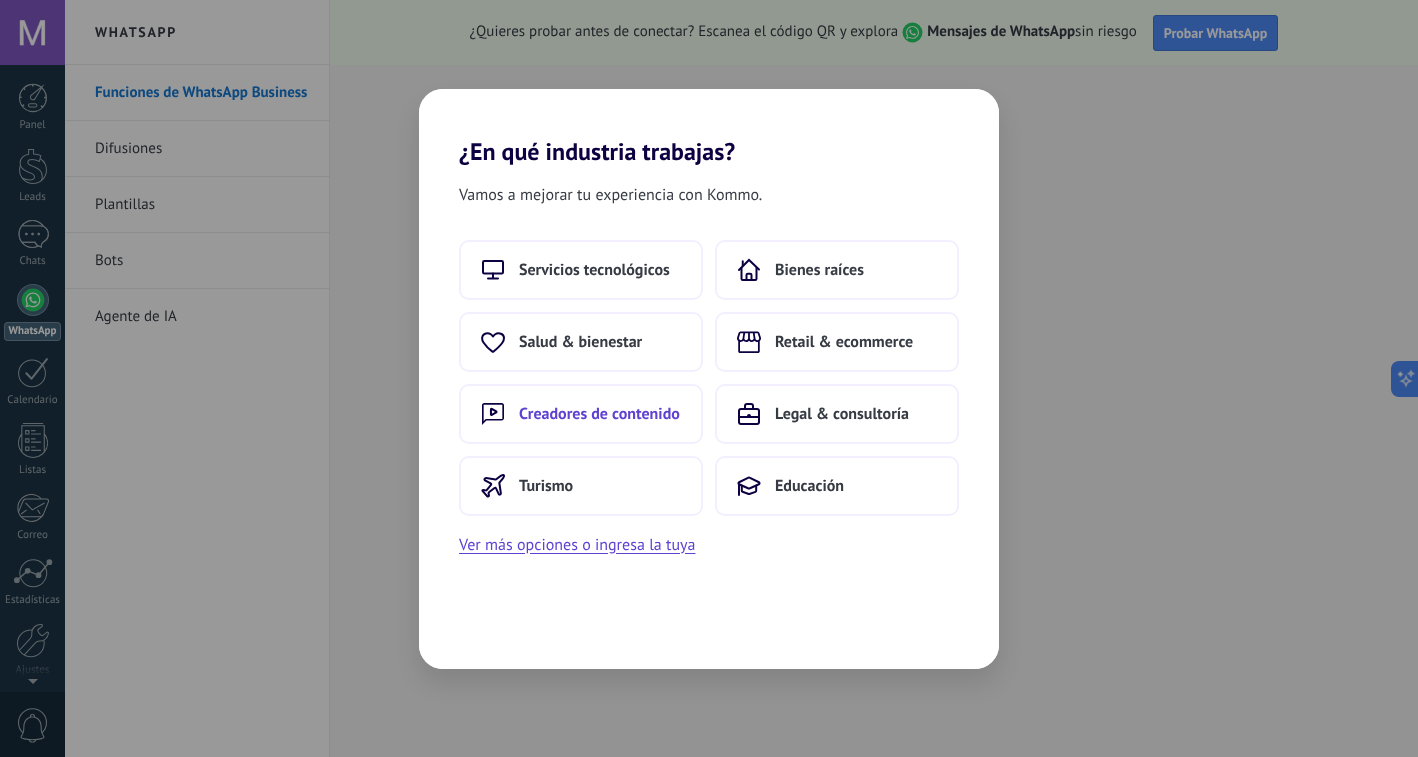 click on "Creadores de contenido" at bounding box center [581, 414] 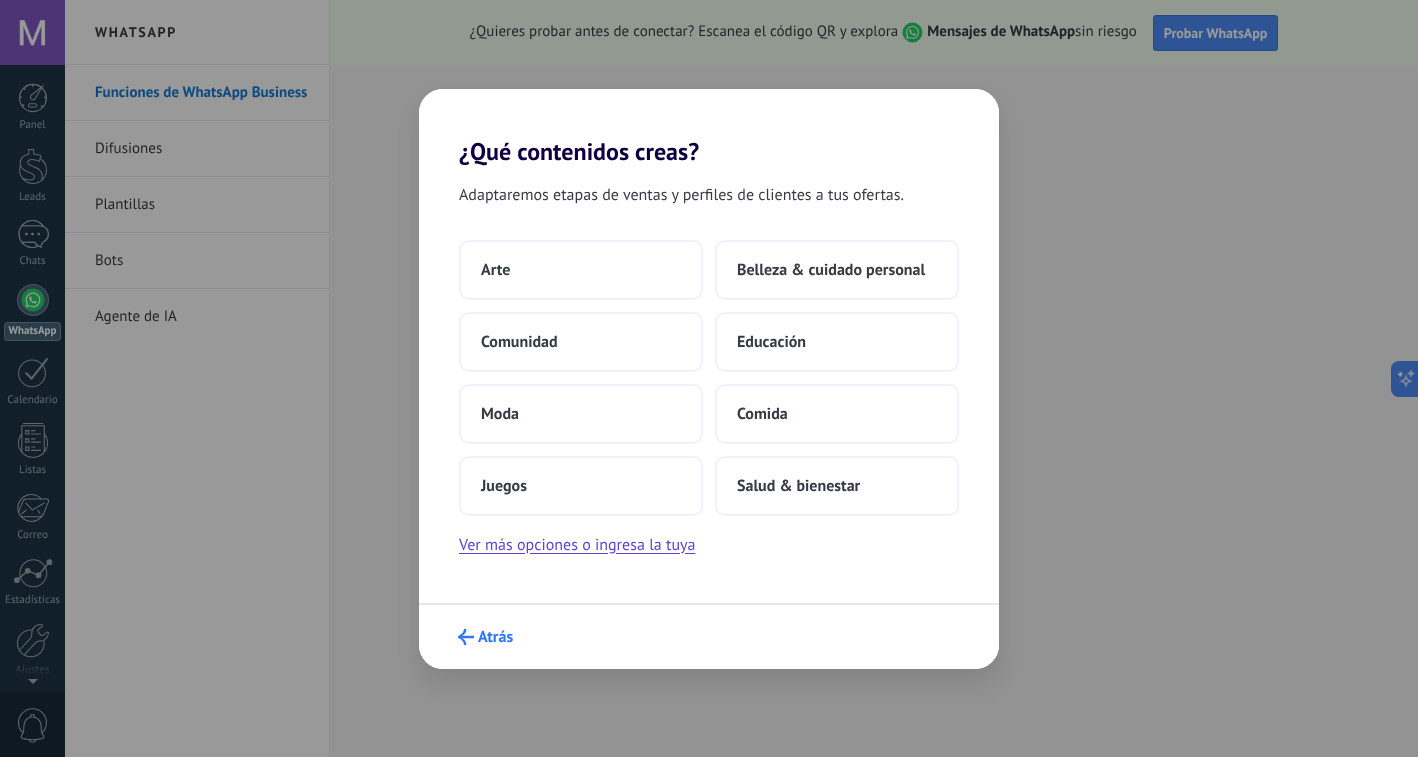 click 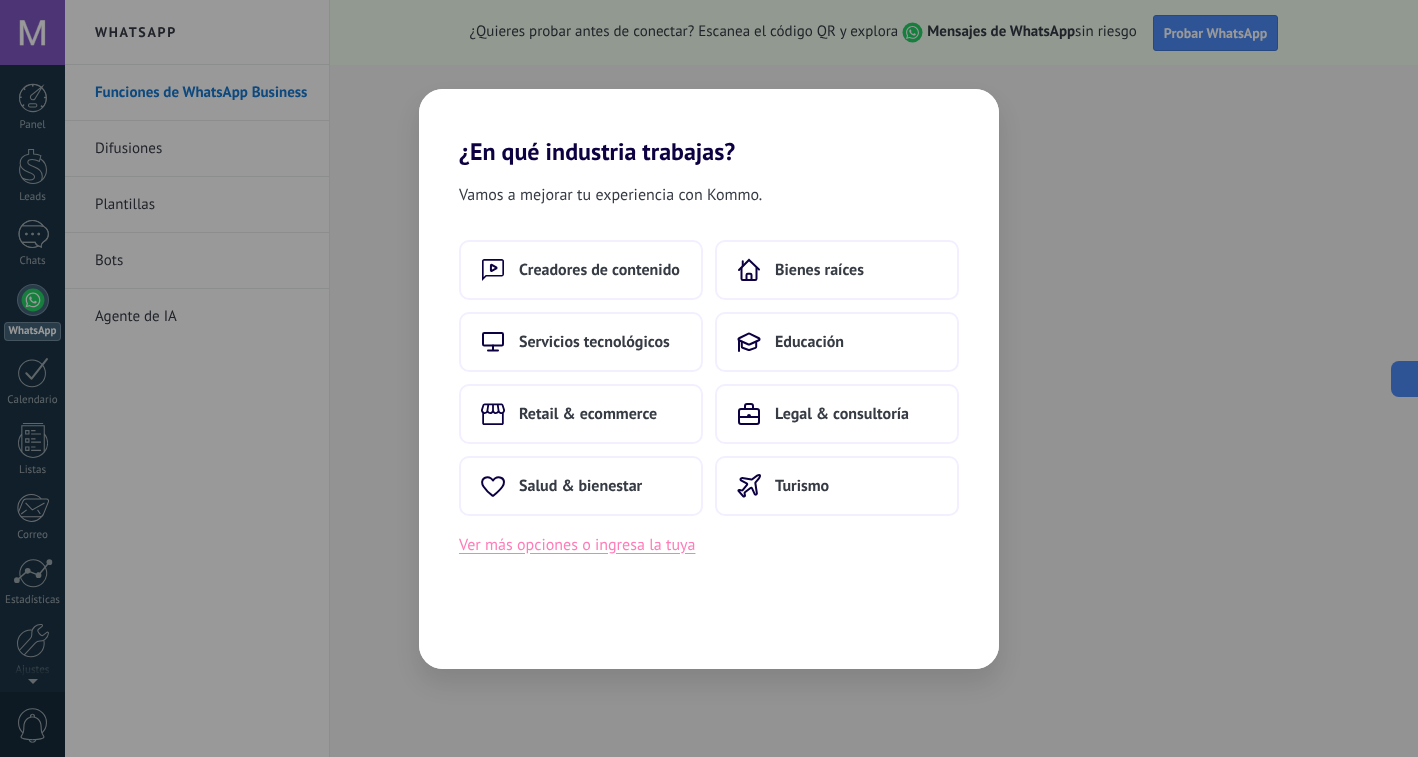 click on "Ver más opciones o ingresa la tuya" at bounding box center [577, 545] 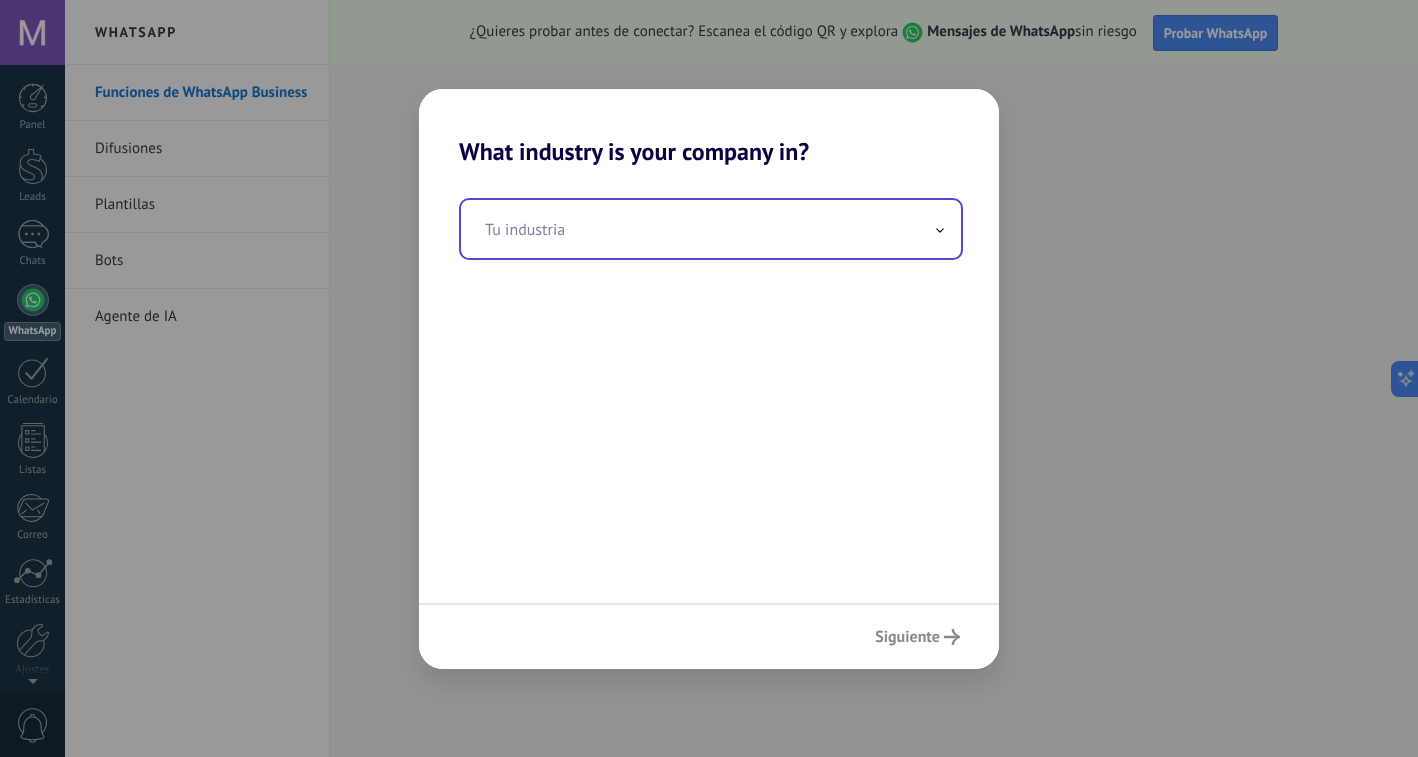 click at bounding box center (711, 229) 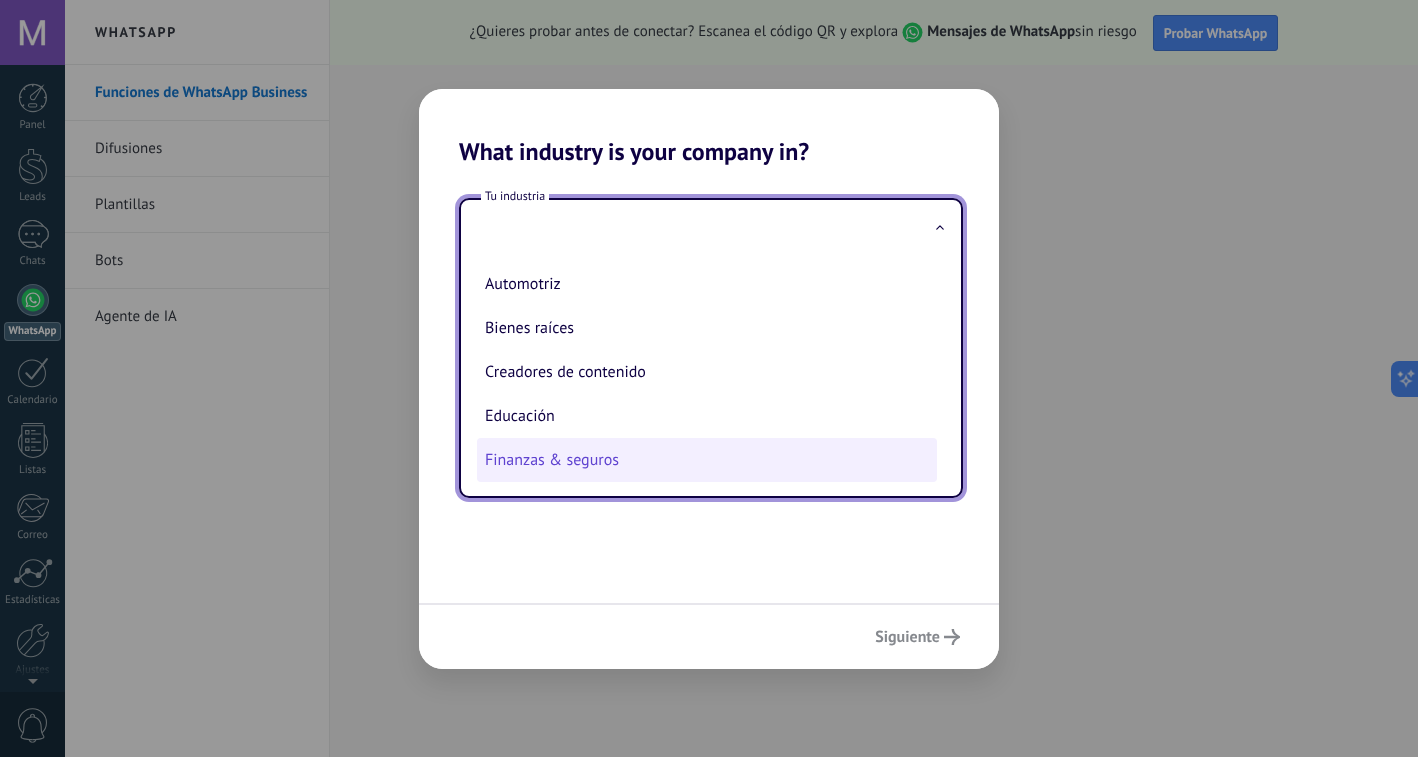 scroll, scrollTop: -2, scrollLeft: 0, axis: vertical 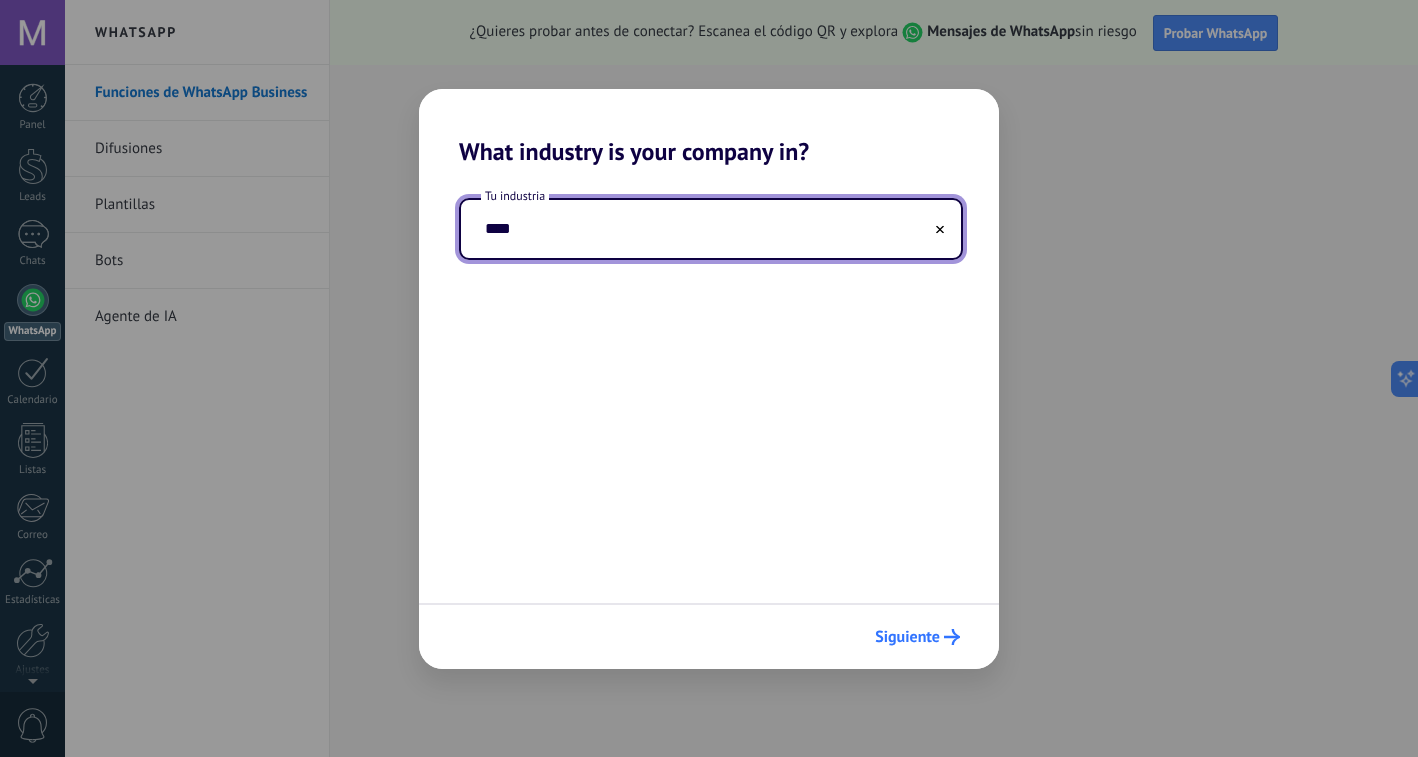 type on "****" 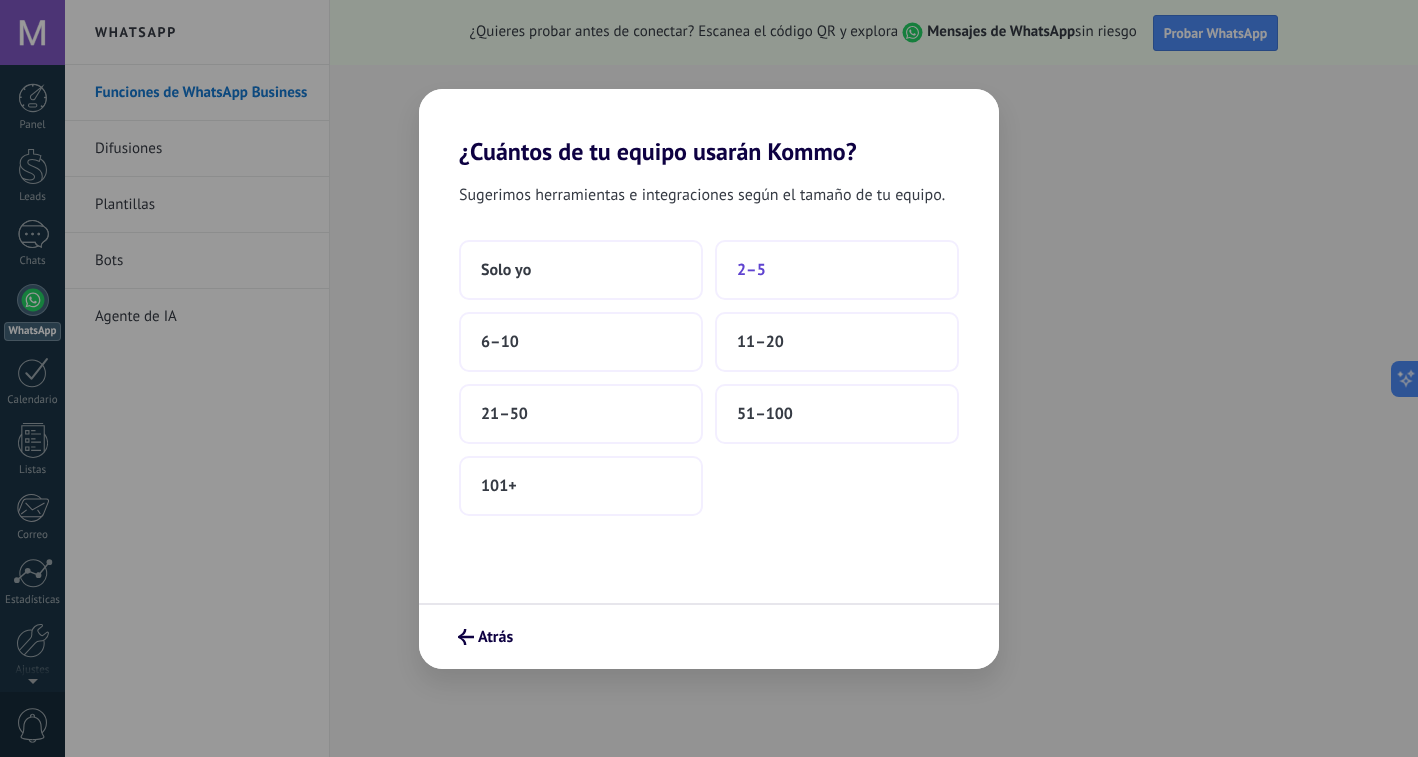 click on "2–5" at bounding box center [837, 270] 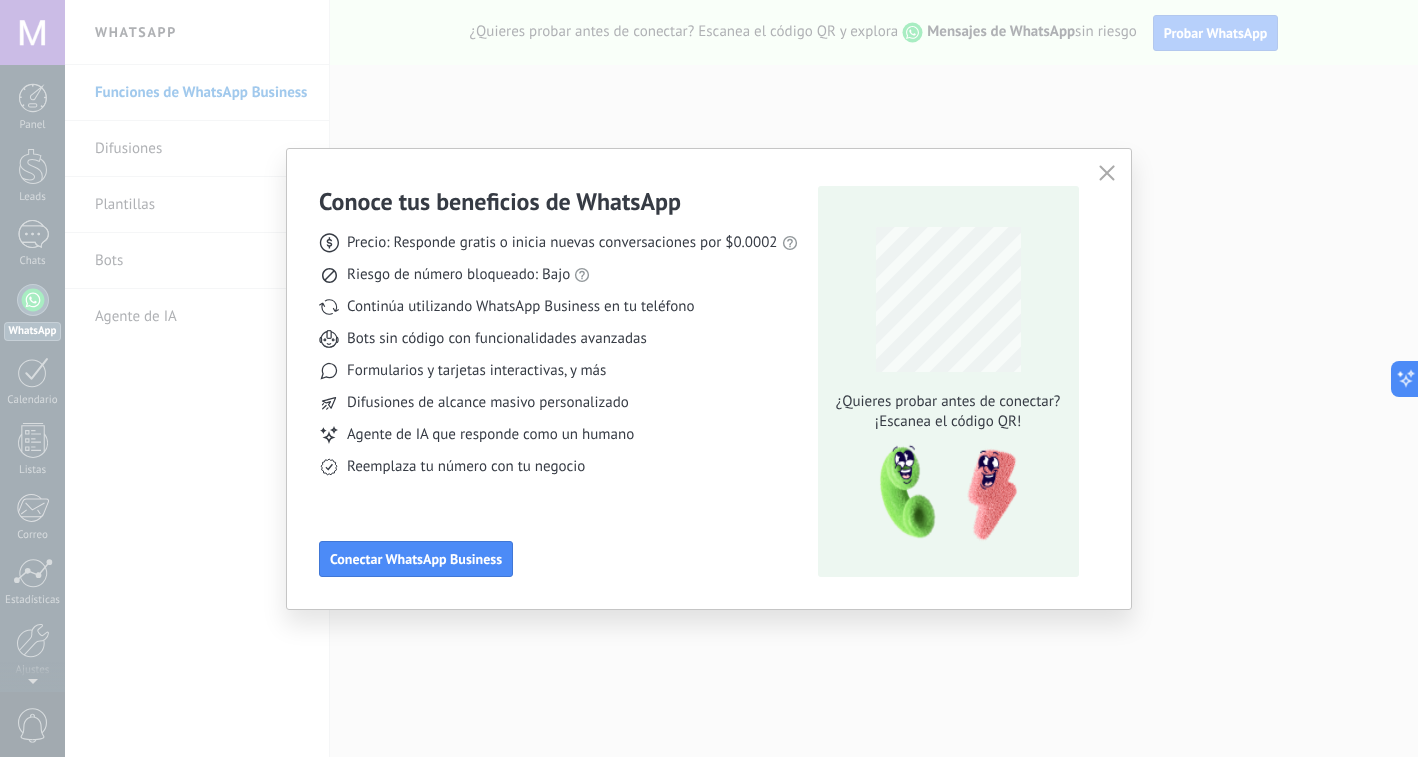 click at bounding box center (1107, 174) 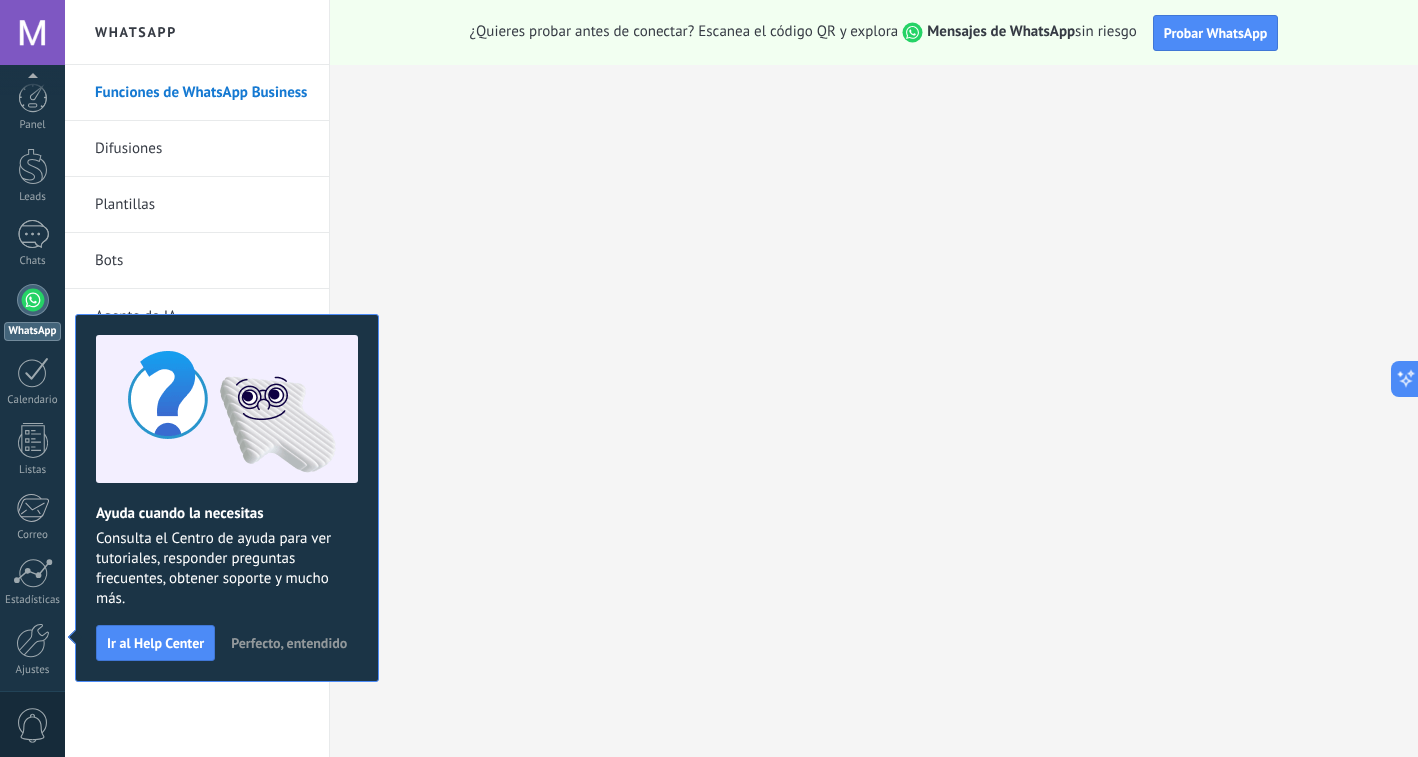 scroll, scrollTop: 75, scrollLeft: 0, axis: vertical 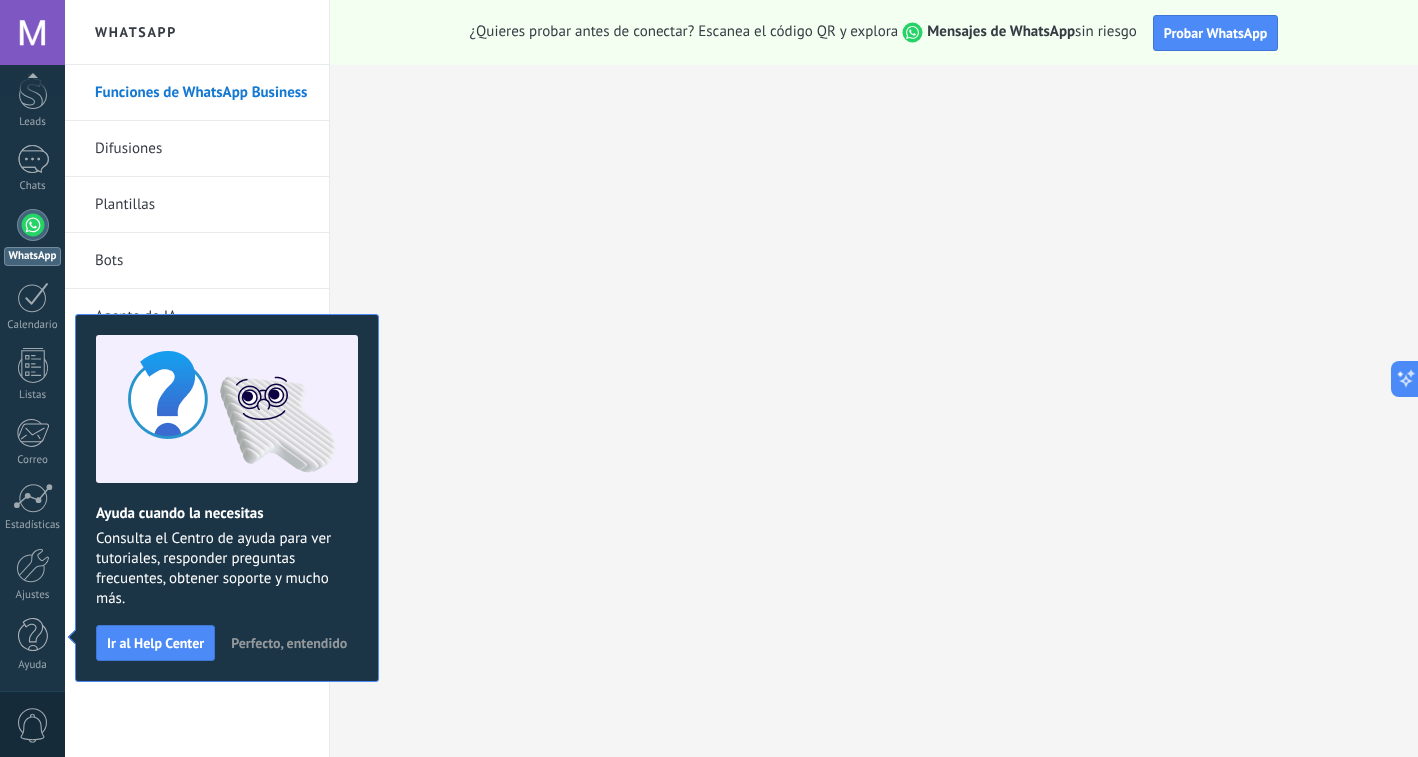 click on "Perfecto, entendido" at bounding box center (289, 643) 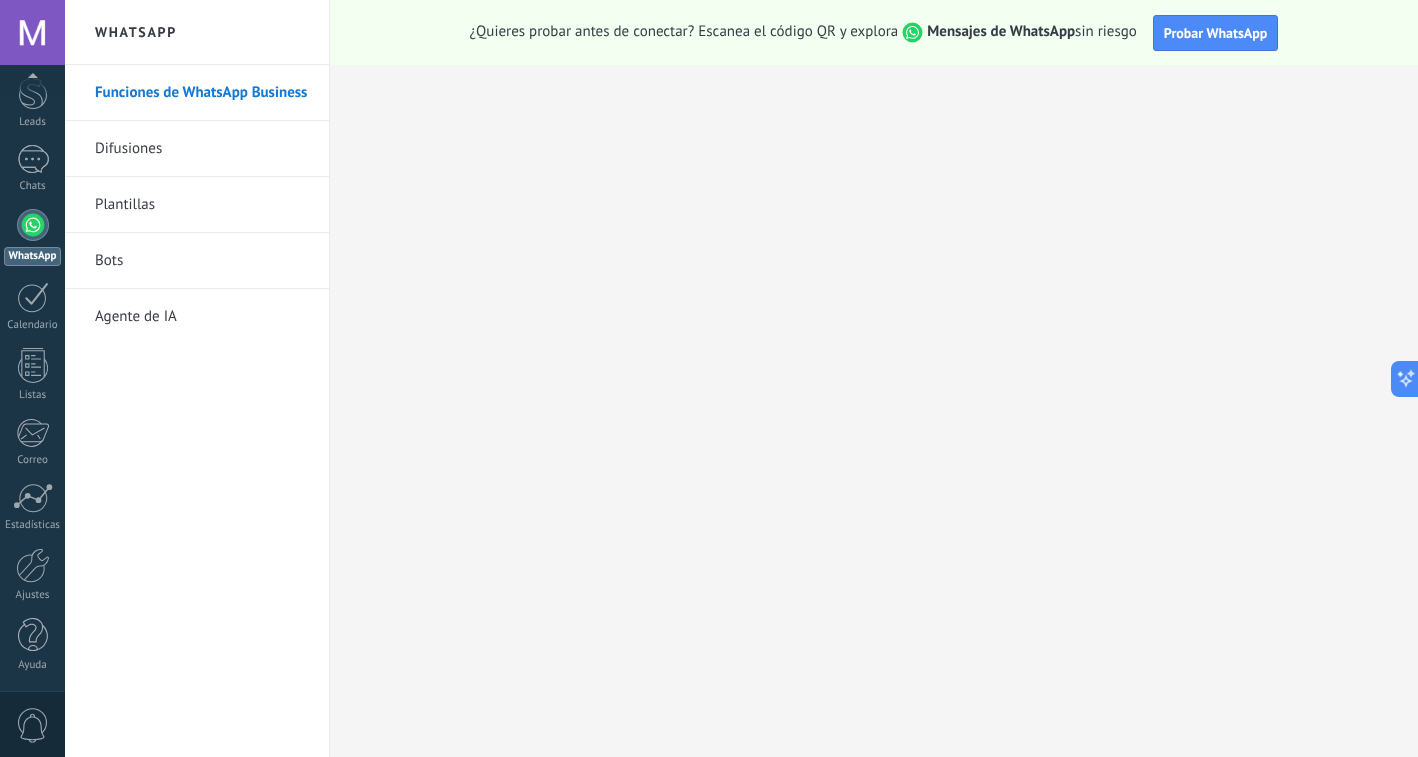 click at bounding box center [33, 225] 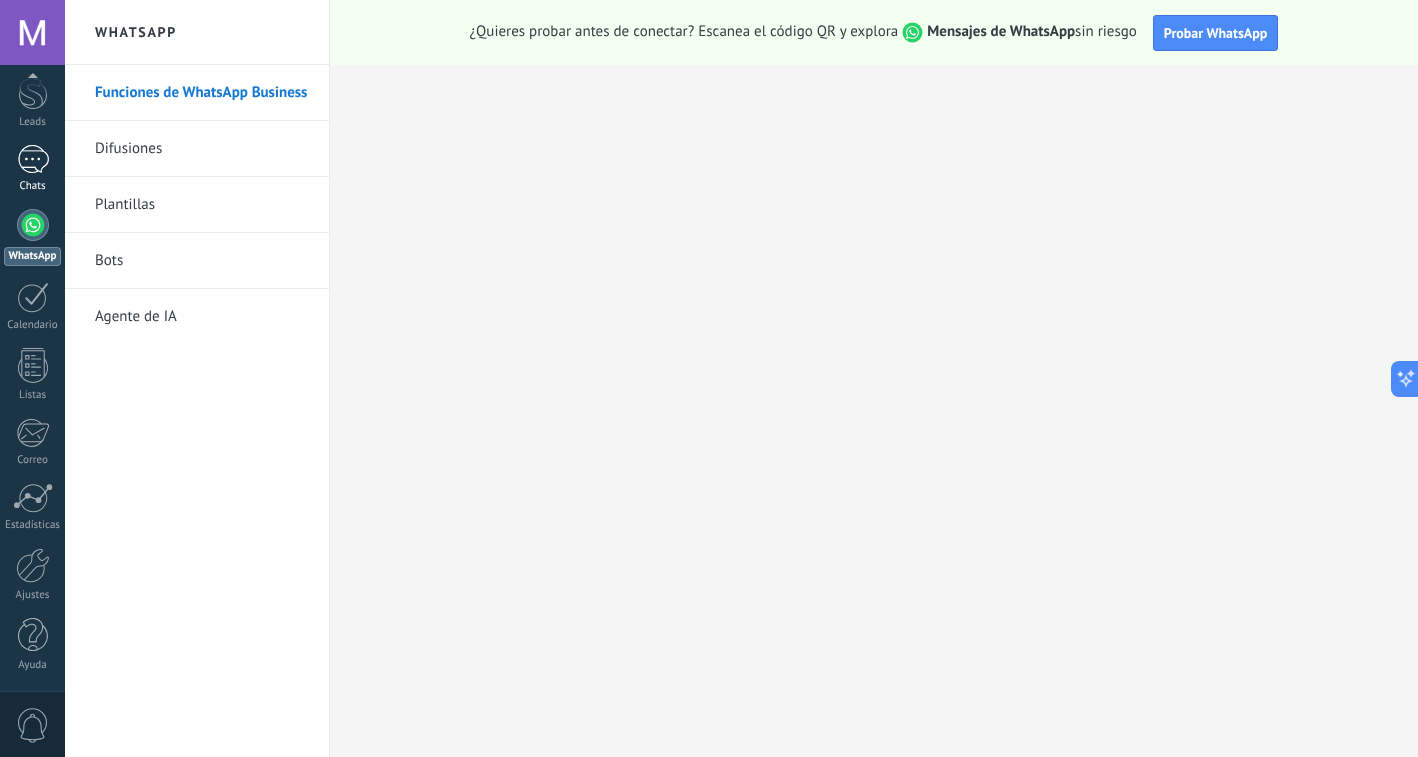 click at bounding box center [33, 159] 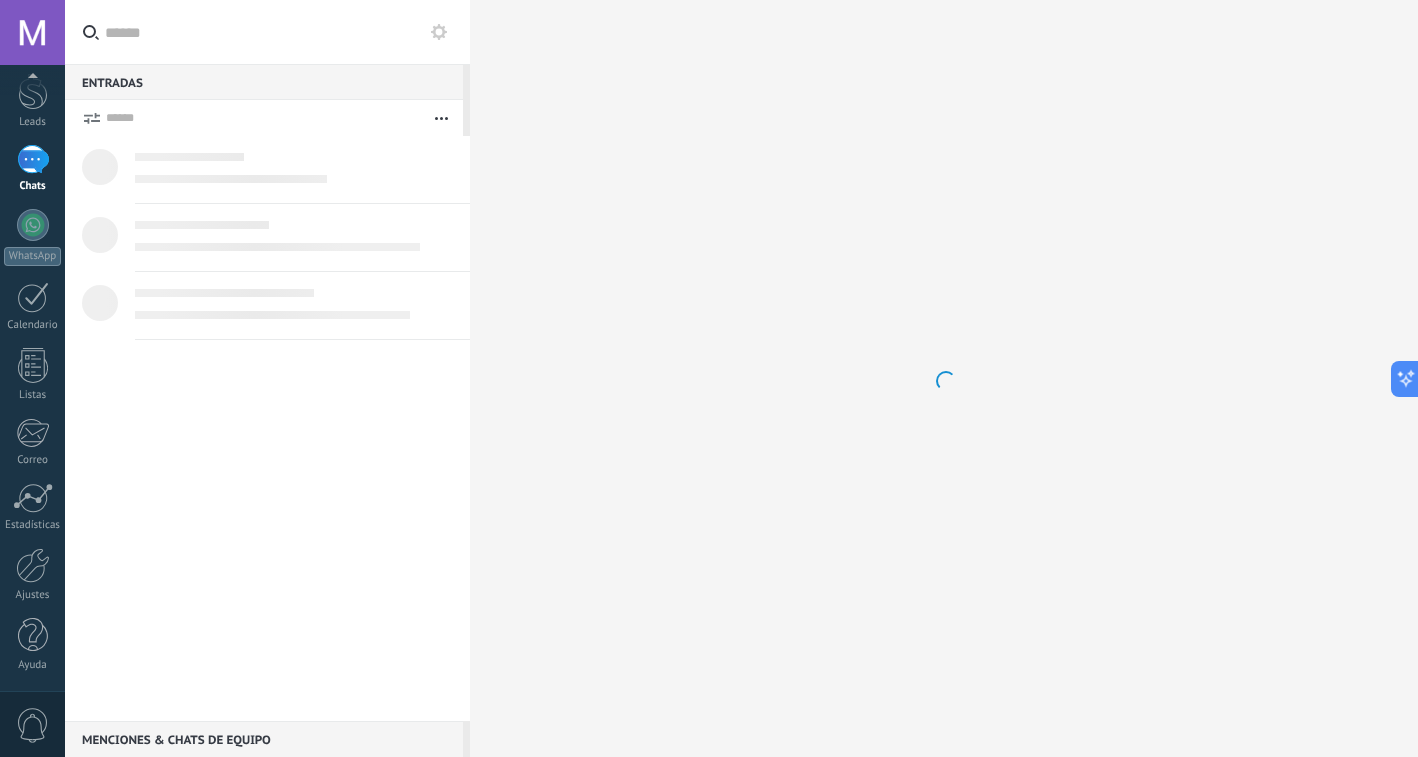 scroll, scrollTop: 0, scrollLeft: 0, axis: both 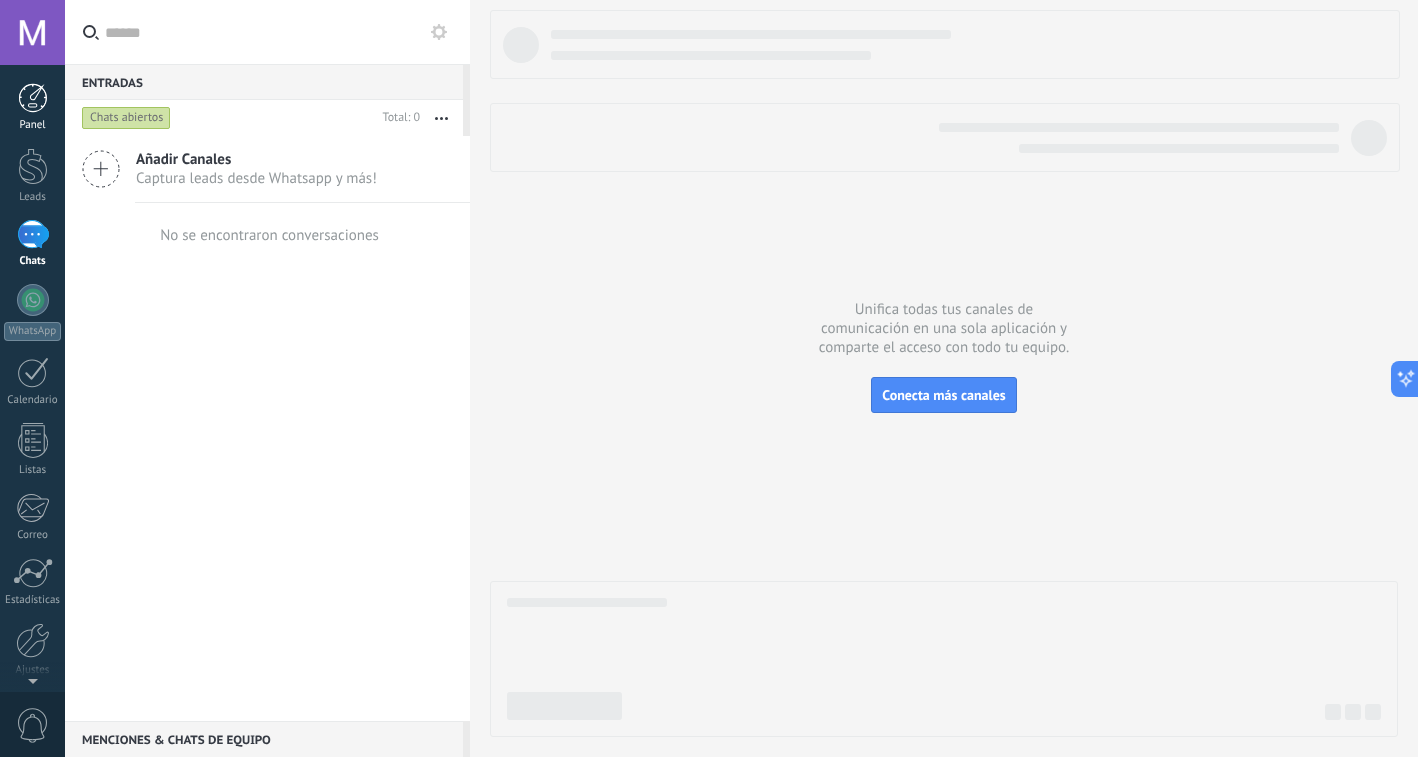 click at bounding box center [33, 98] 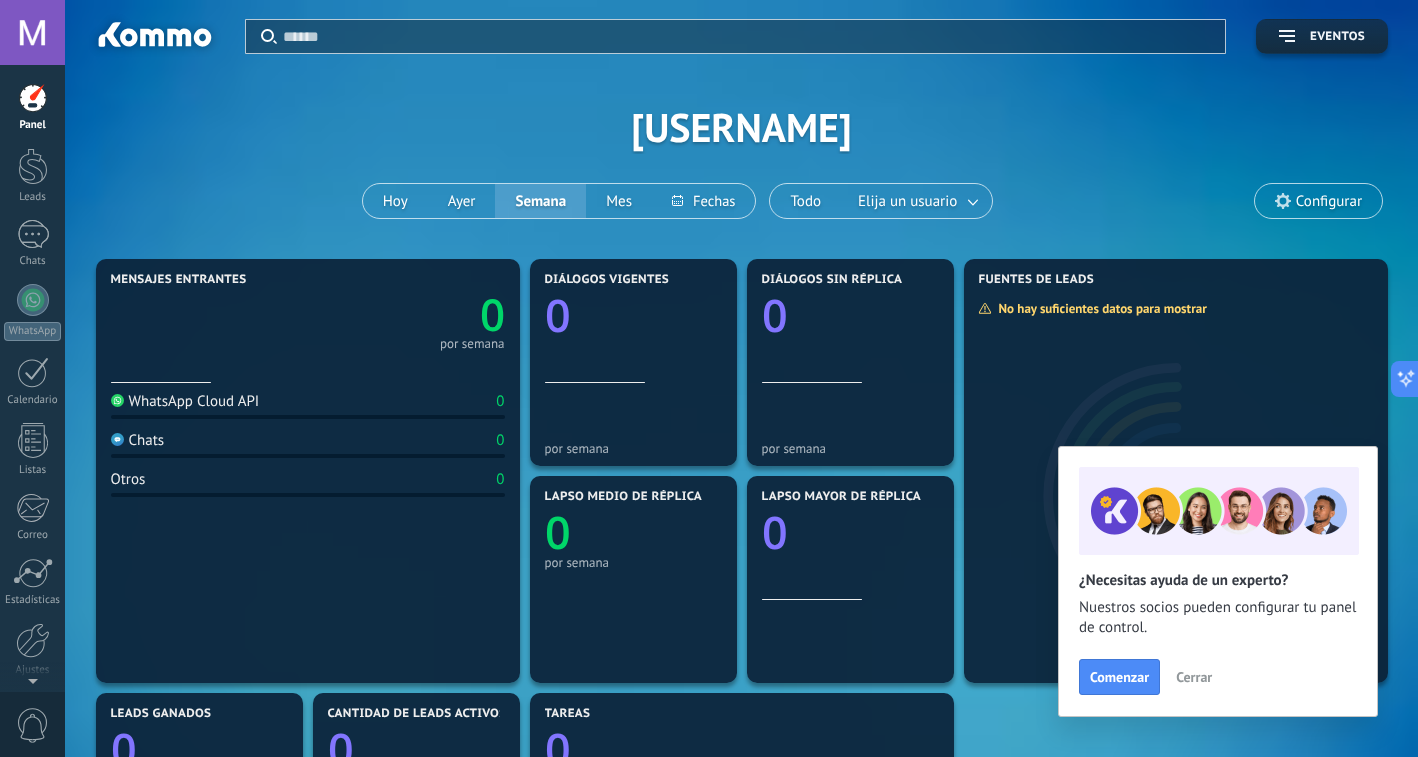click on "Cerrar" at bounding box center [1194, 677] 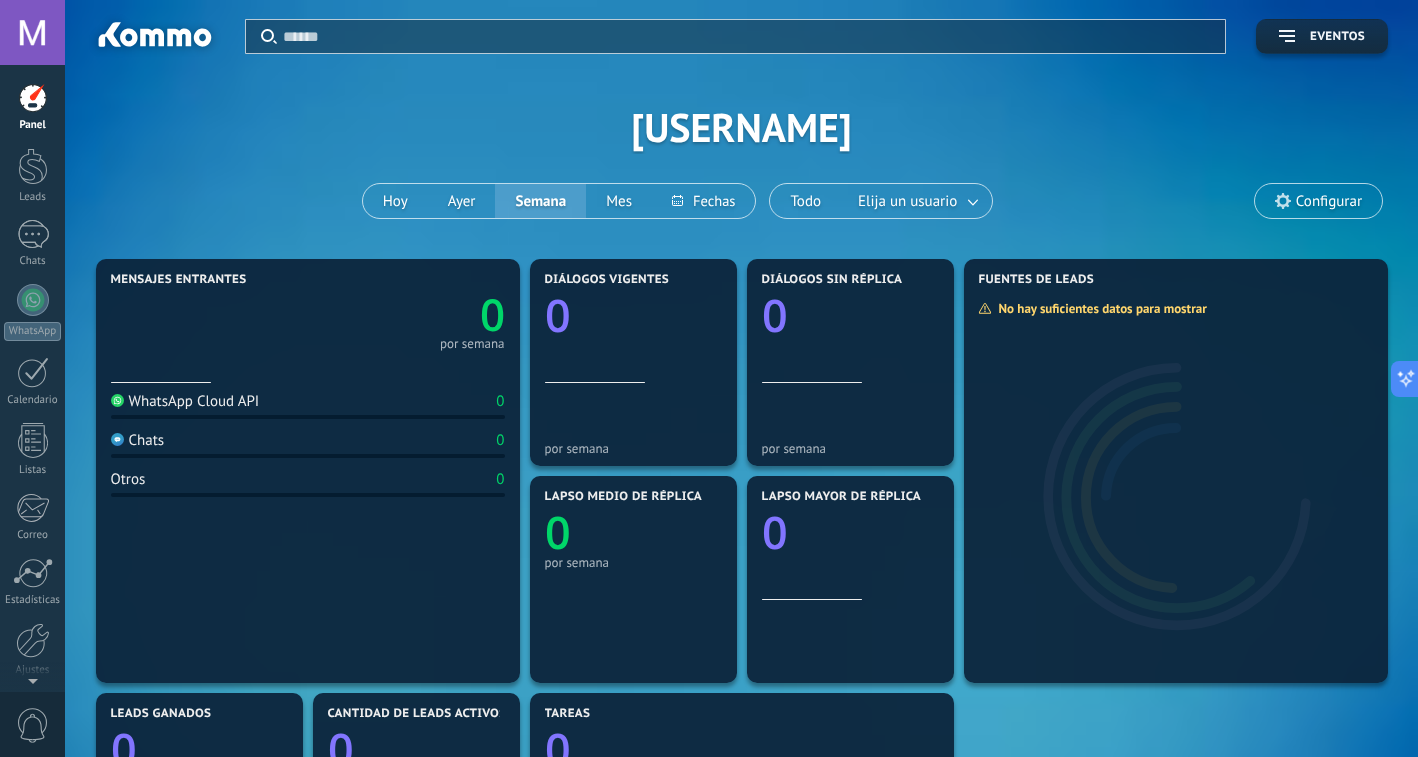 scroll, scrollTop: 0, scrollLeft: 0, axis: both 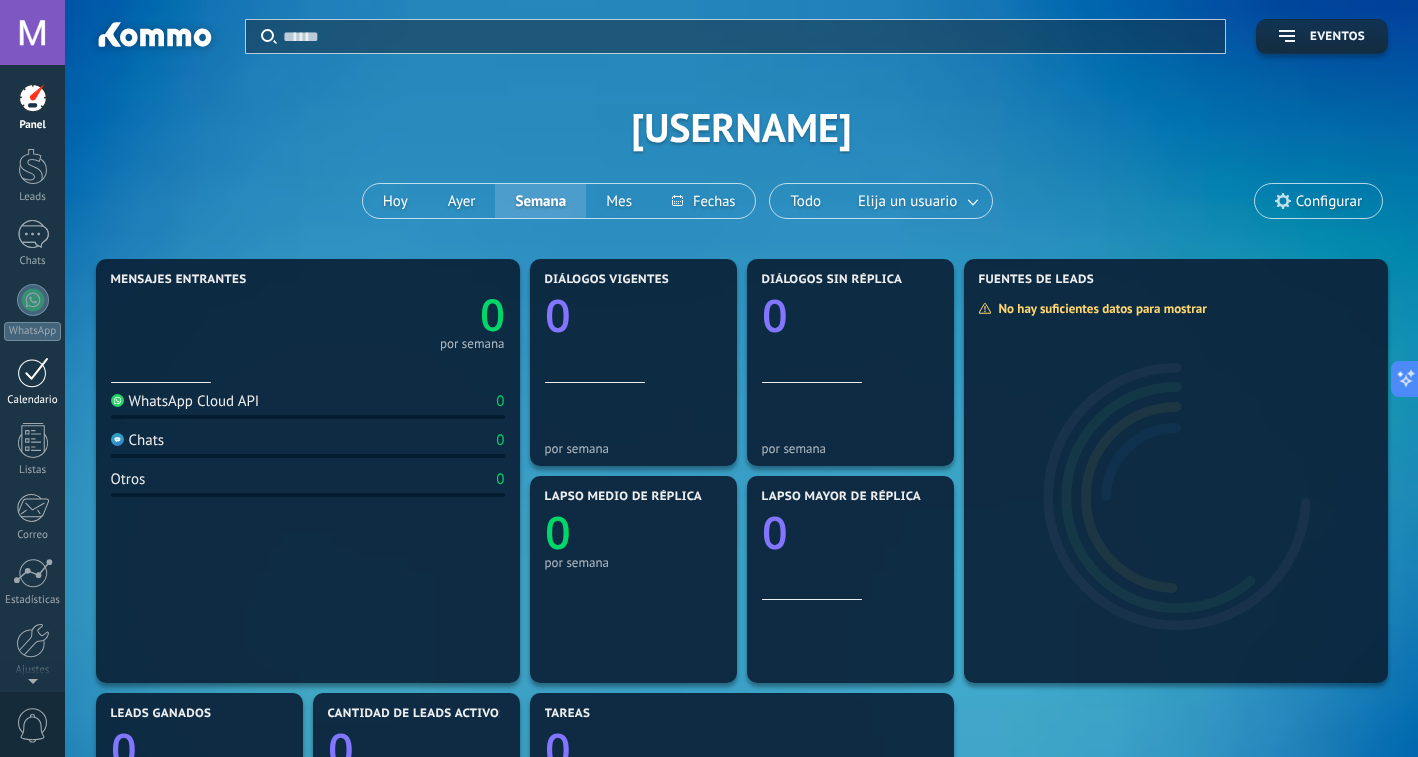 click on "Calendario" at bounding box center (33, 400) 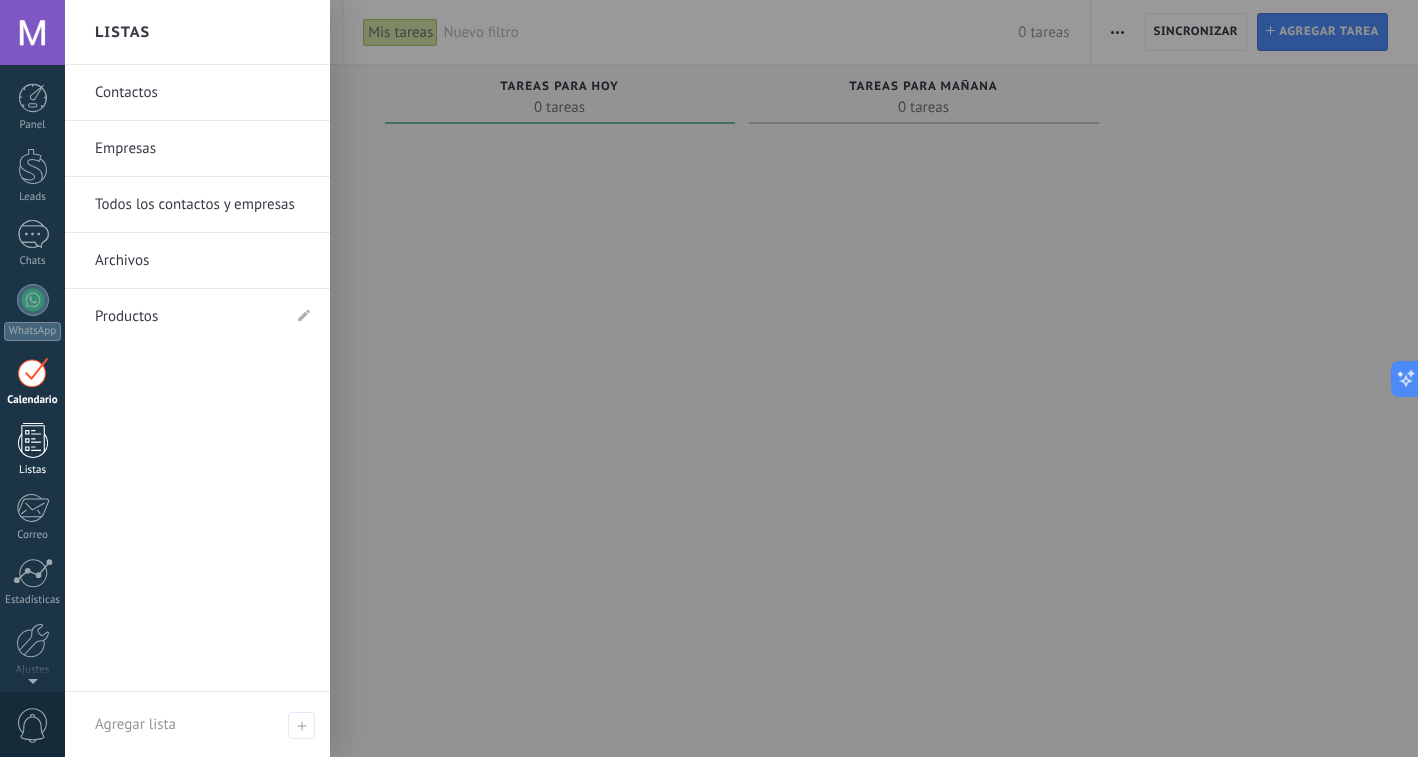 click at bounding box center (33, 440) 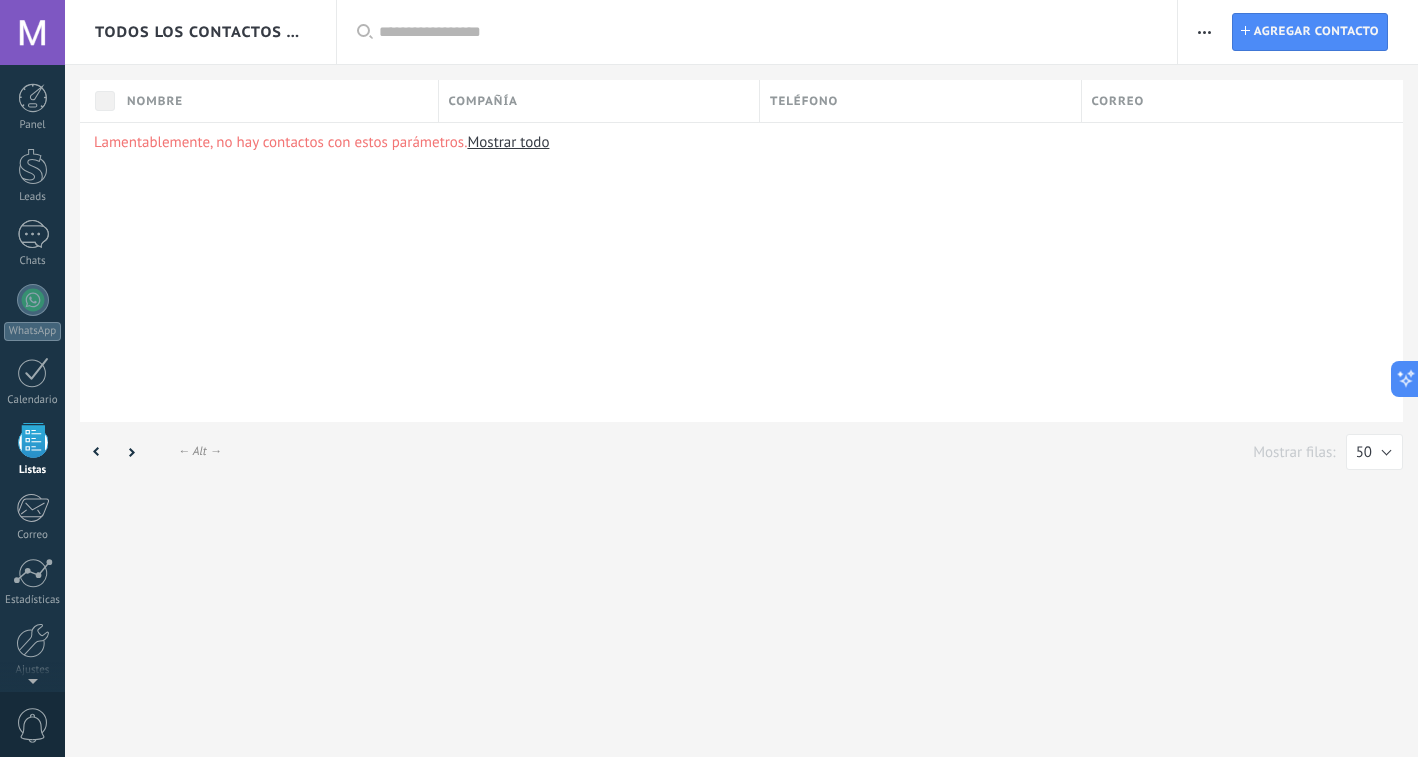 scroll, scrollTop: 52, scrollLeft: 0, axis: vertical 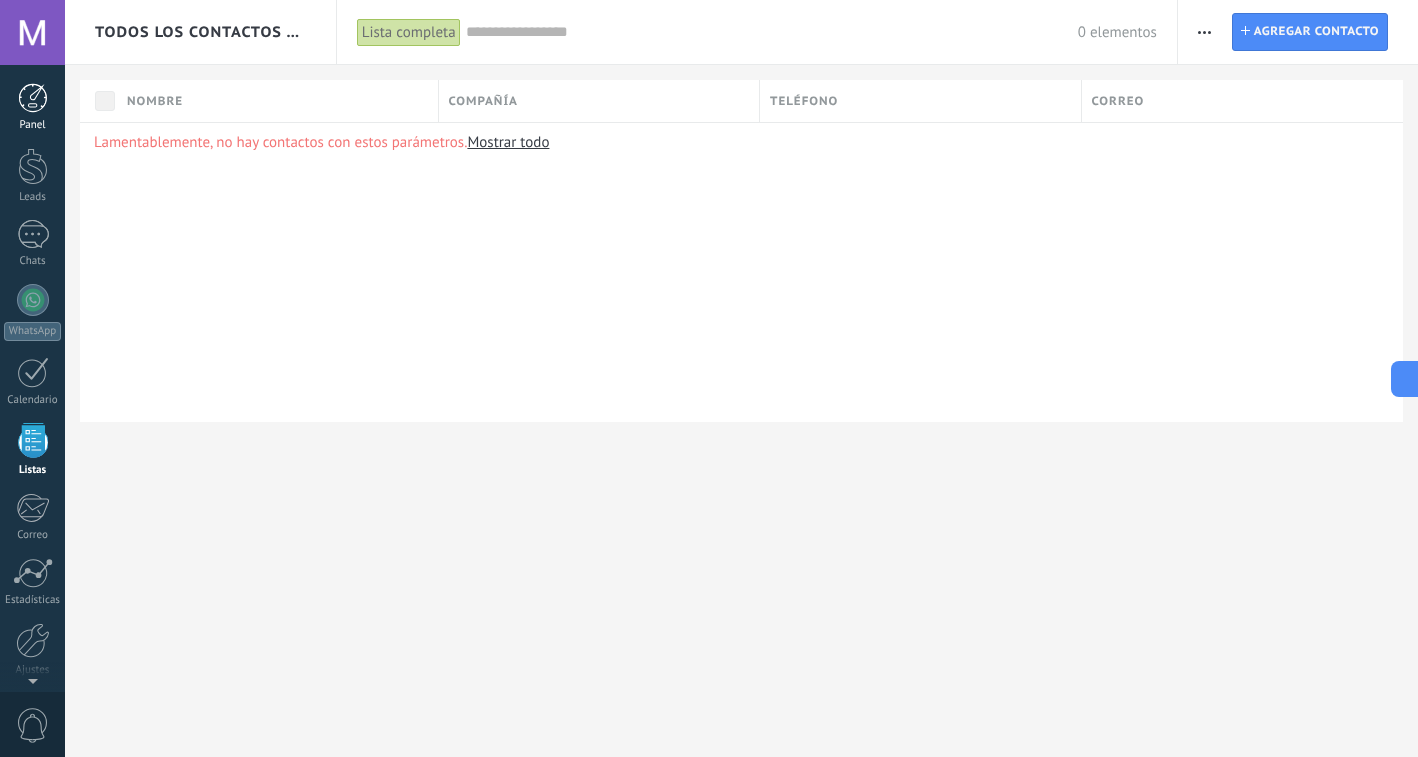 click at bounding box center (33, 98) 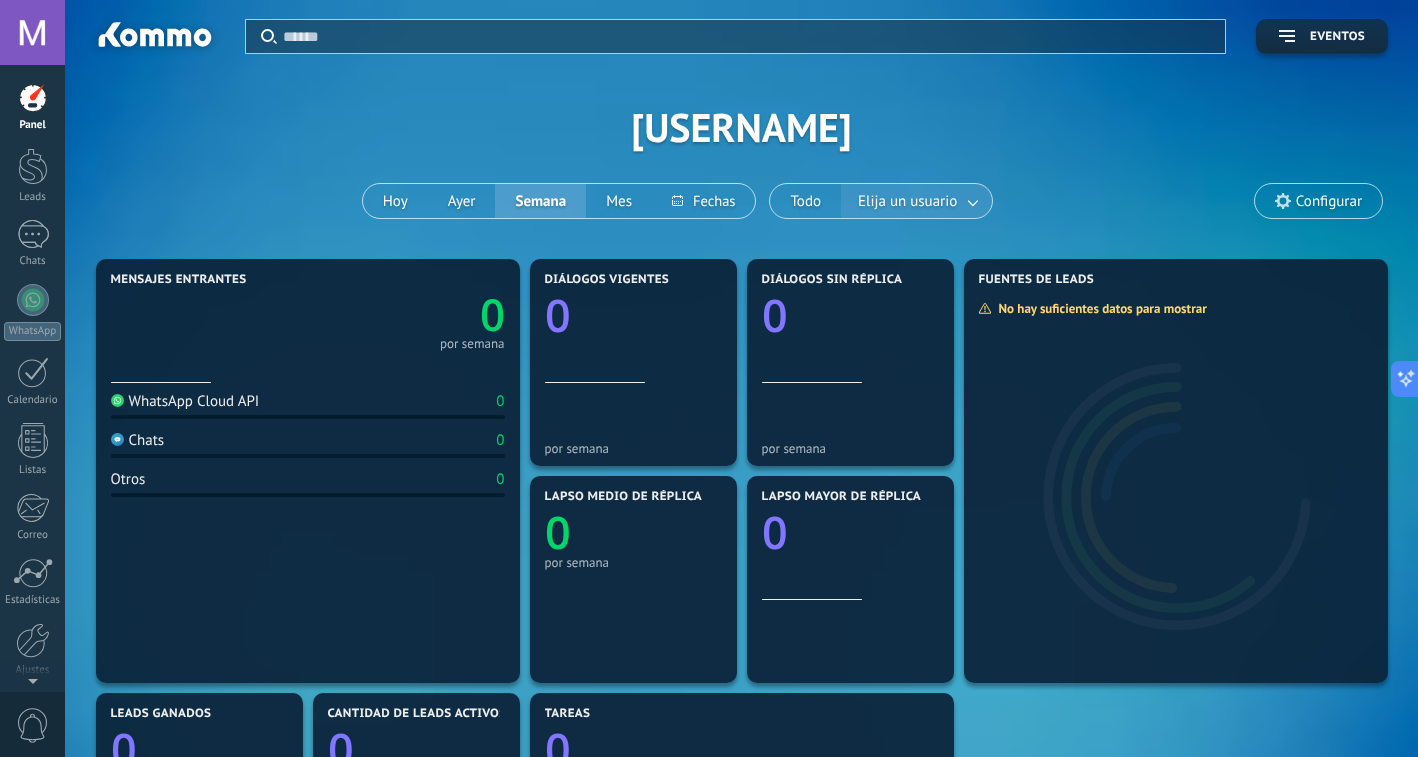 click at bounding box center [974, 201] 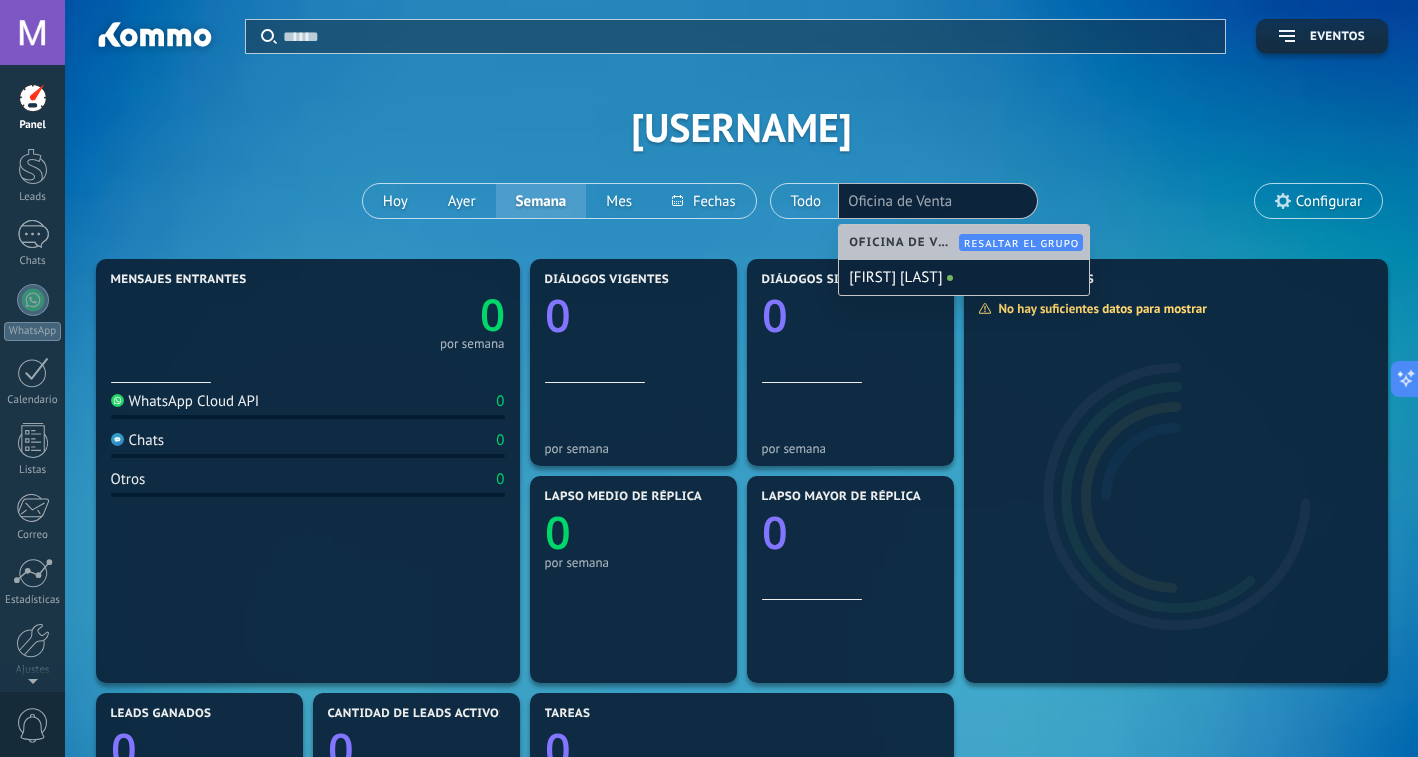 click on "Oficina de Venta" at bounding box center [938, 201] 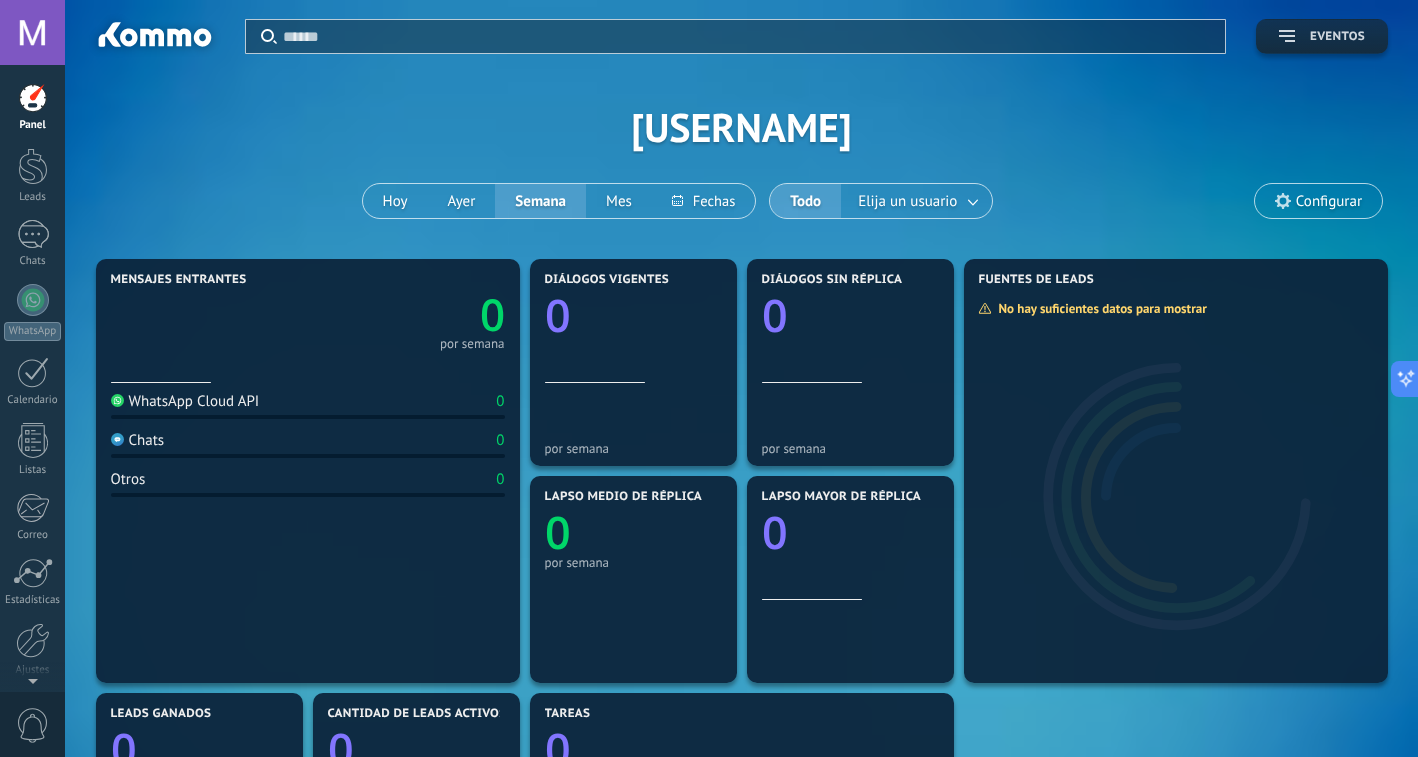 click on "Eventos" at bounding box center [1337, 37] 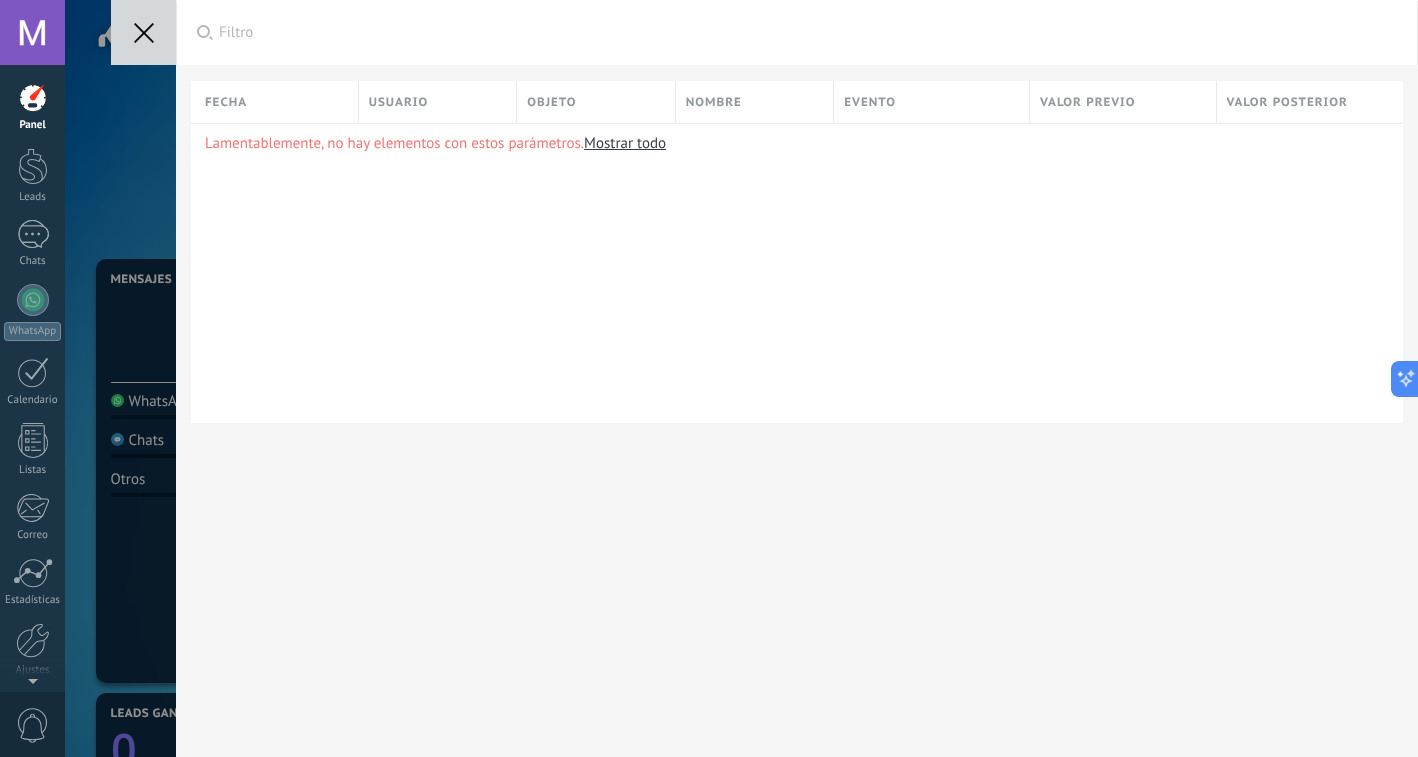 click on "Mostrar todo" at bounding box center [625, 143] 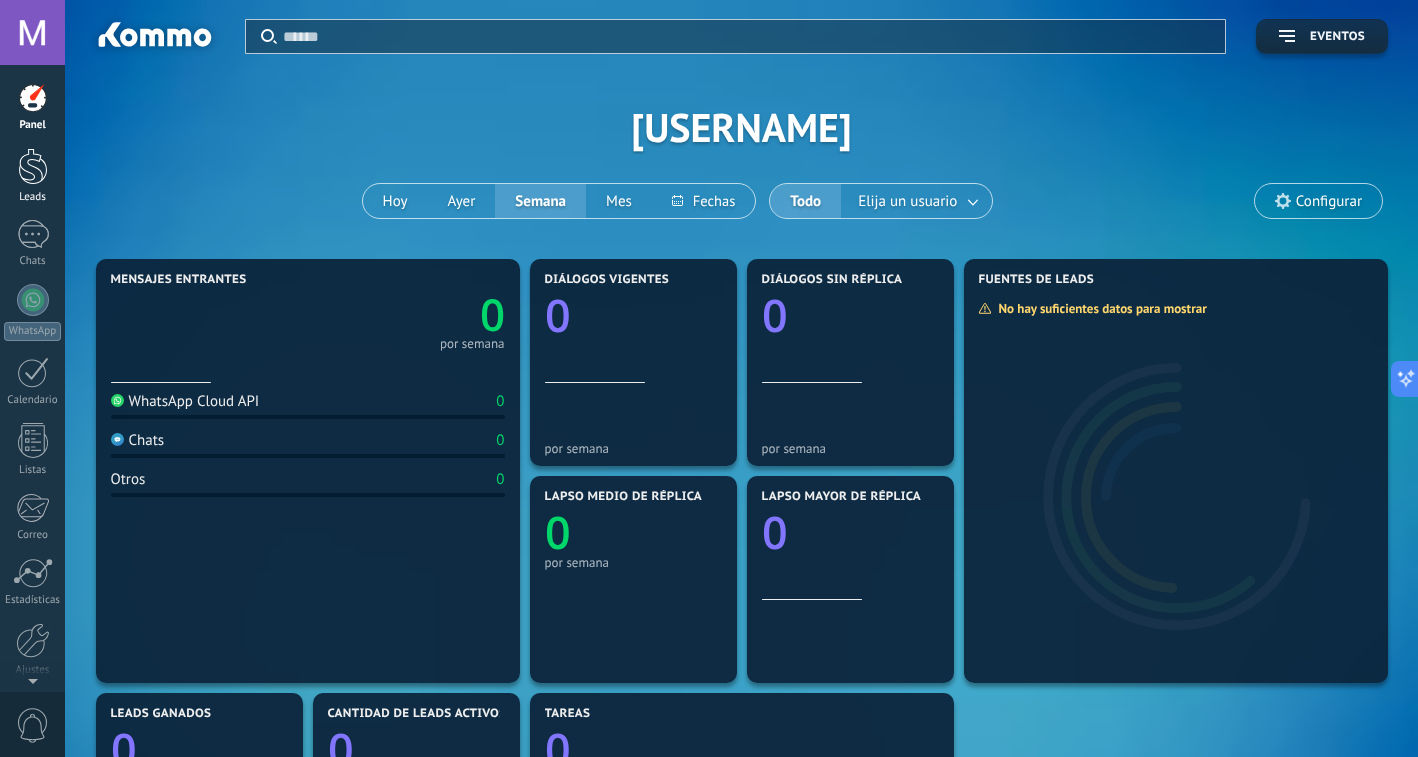 click on "Leads" at bounding box center (32, 176) 